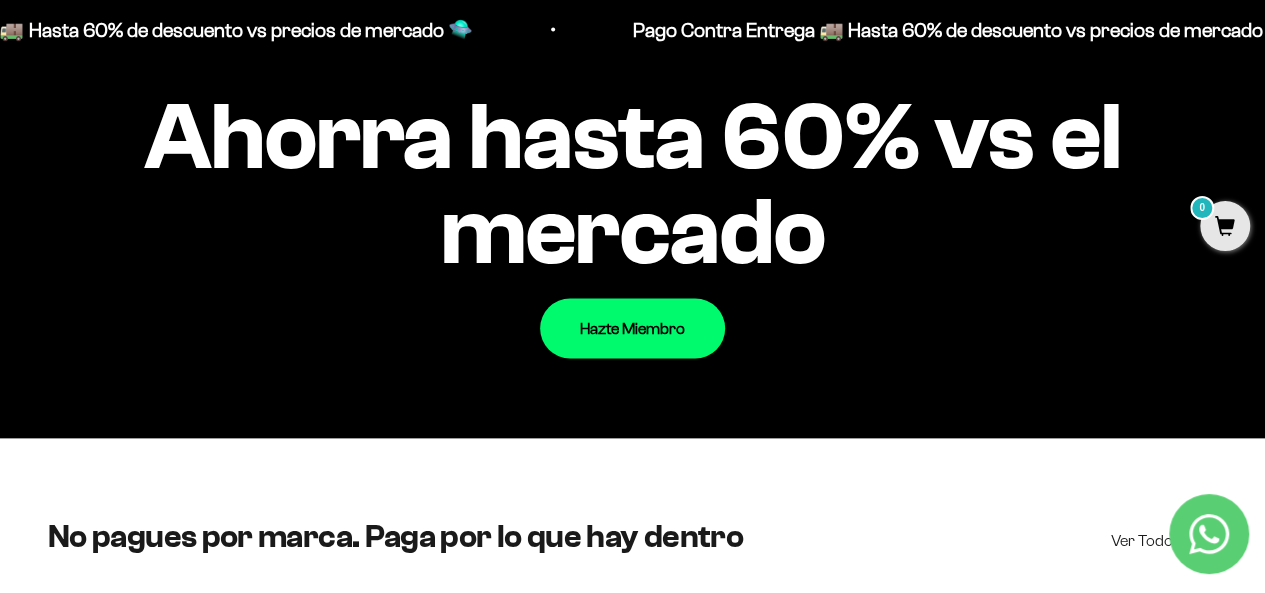 scroll, scrollTop: 1866, scrollLeft: 0, axis: vertical 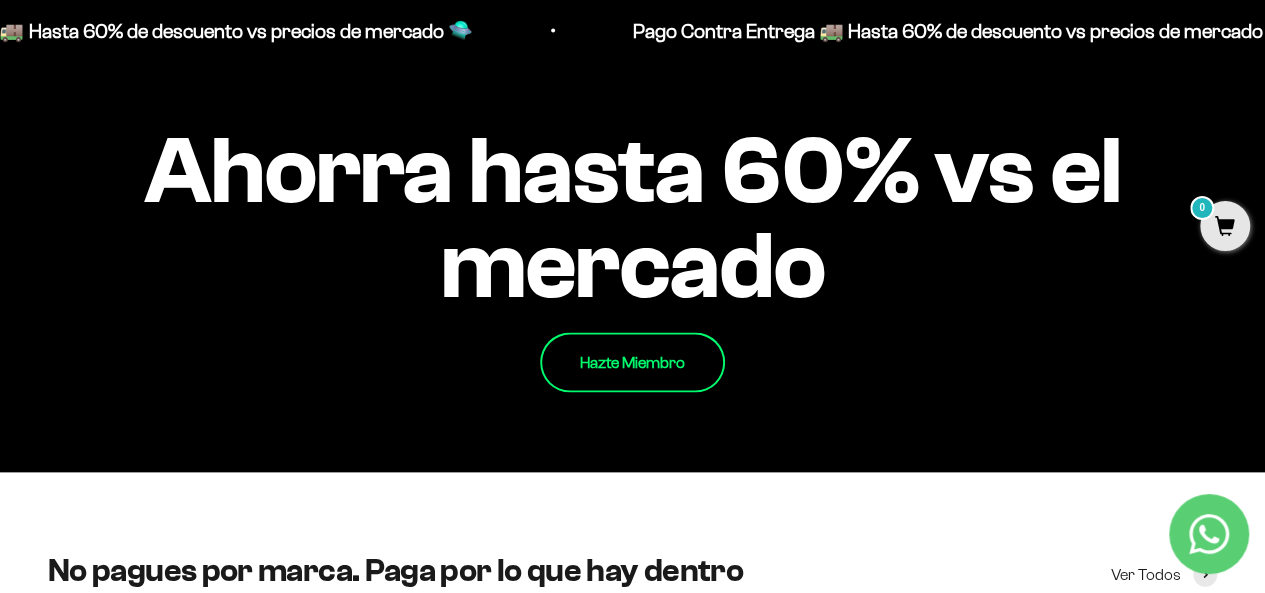 click on "Hazte Miembro" at bounding box center [632, 362] 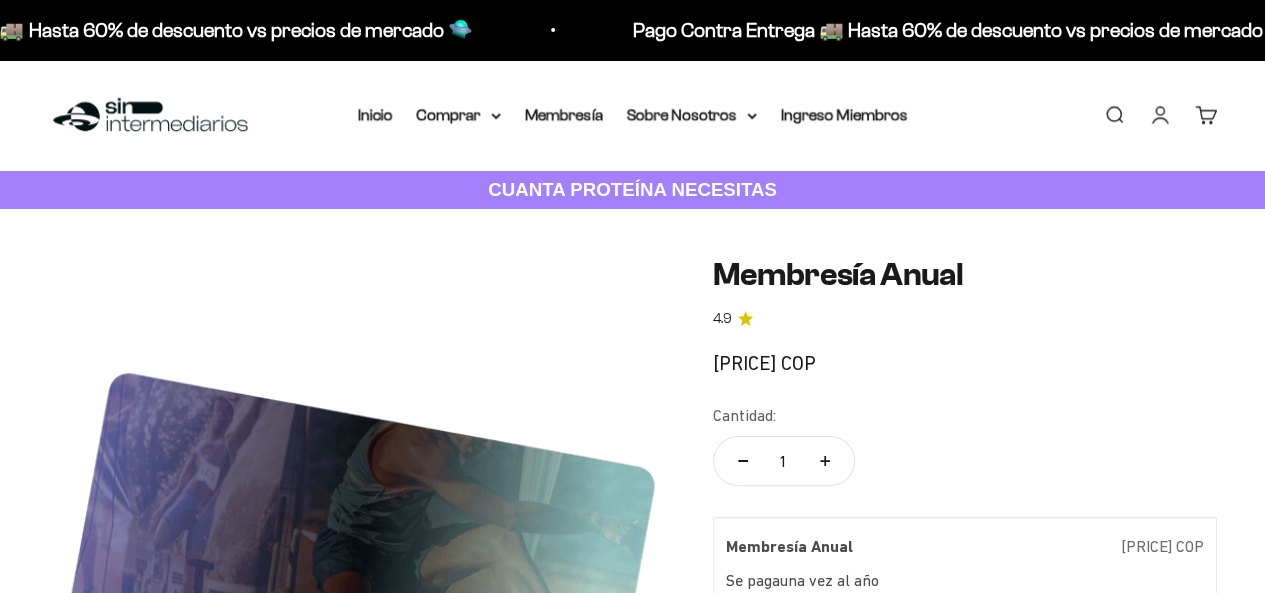 scroll, scrollTop: 133, scrollLeft: 0, axis: vertical 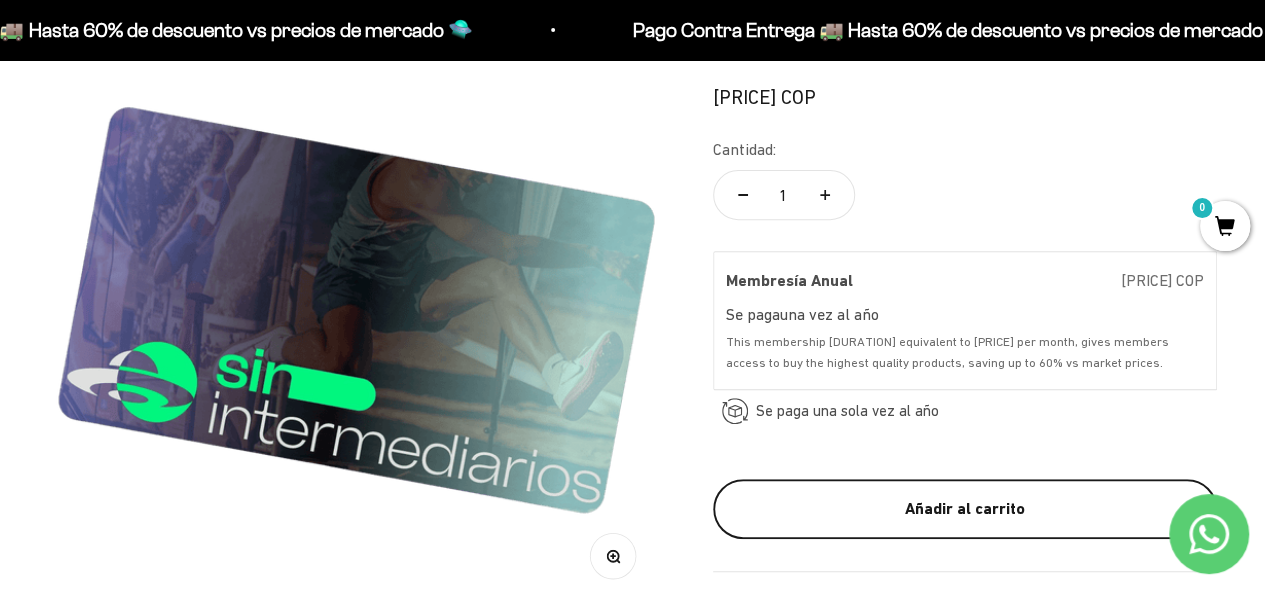 click on "Añadir al carrito" at bounding box center (965, 509) 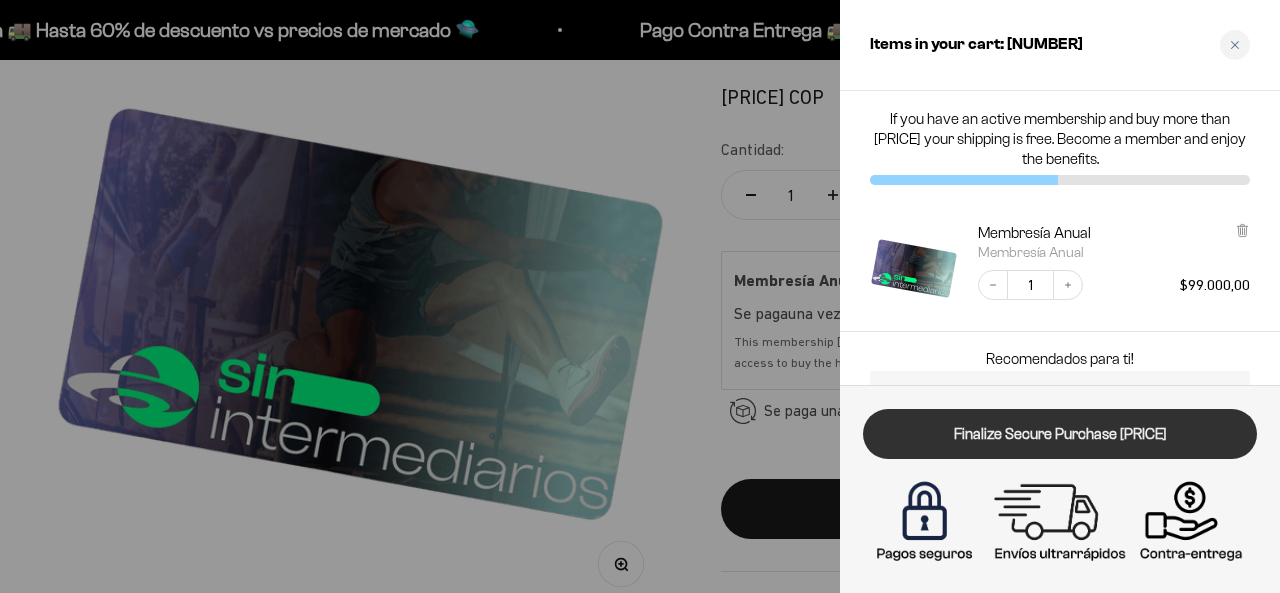 click on "Finalizar Compra Segura $99.000,00" at bounding box center [1060, 434] 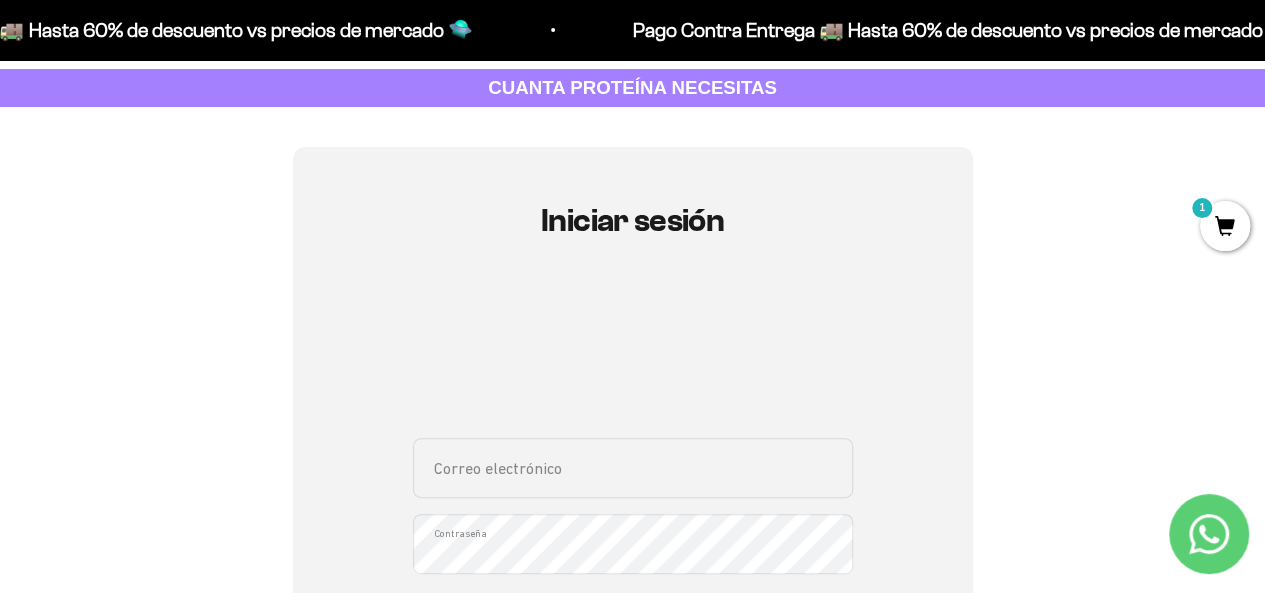 scroll, scrollTop: 133, scrollLeft: 0, axis: vertical 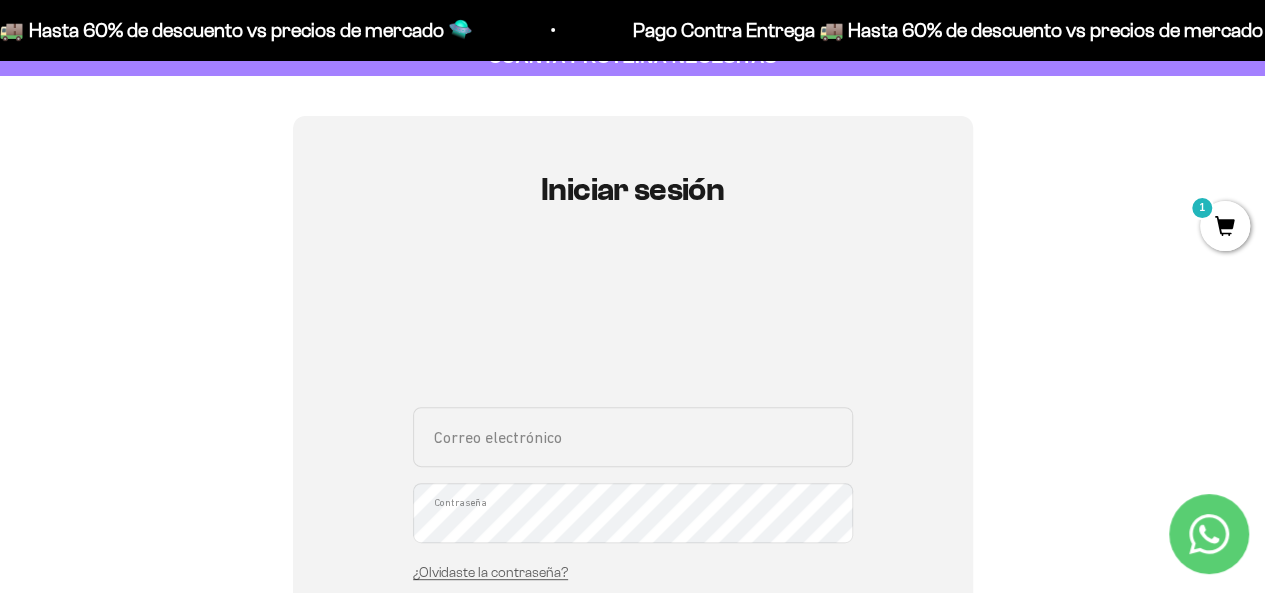 click on "Correo electrónico" at bounding box center [633, 437] 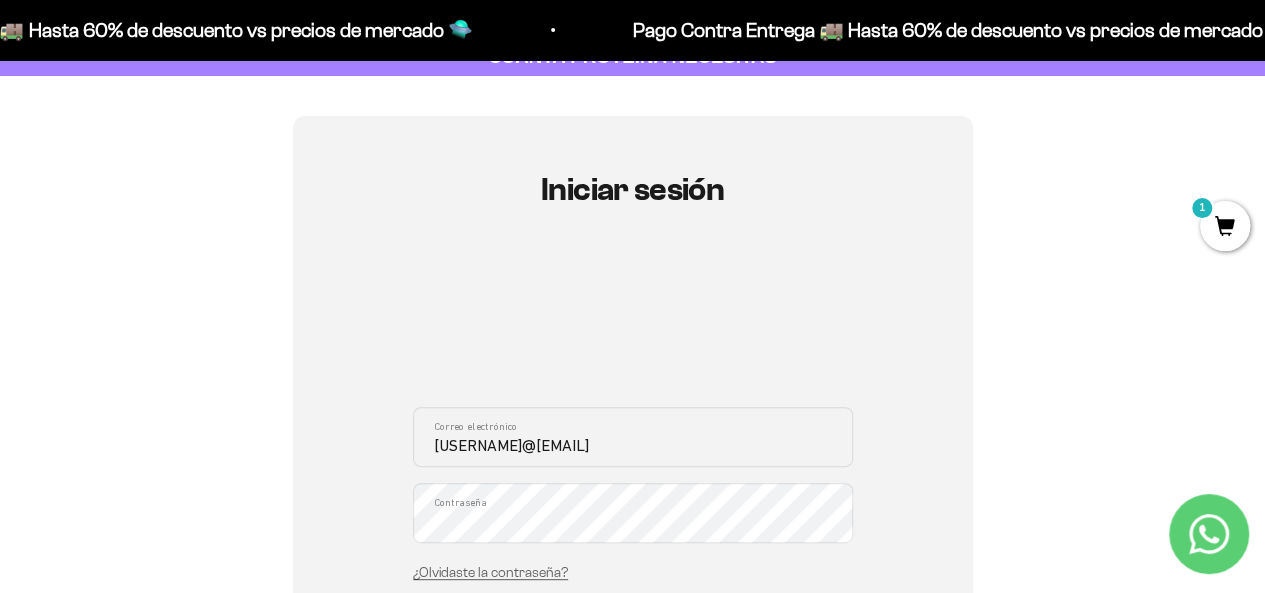 type on "mega2610@[EMAIL]" 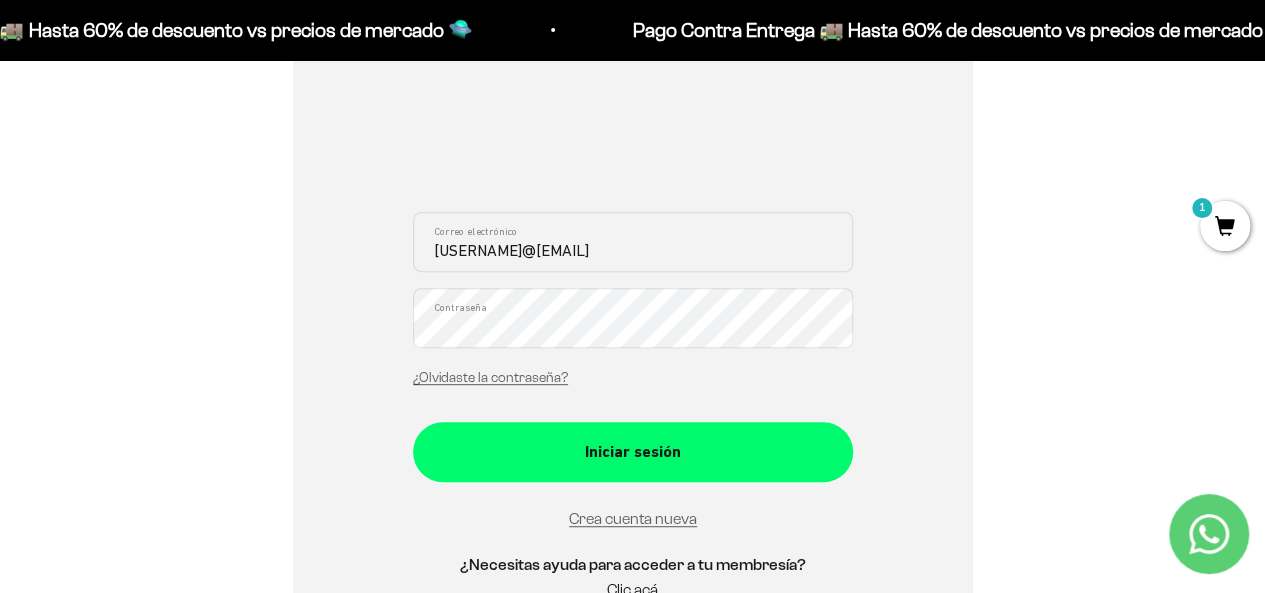 scroll, scrollTop: 400, scrollLeft: 0, axis: vertical 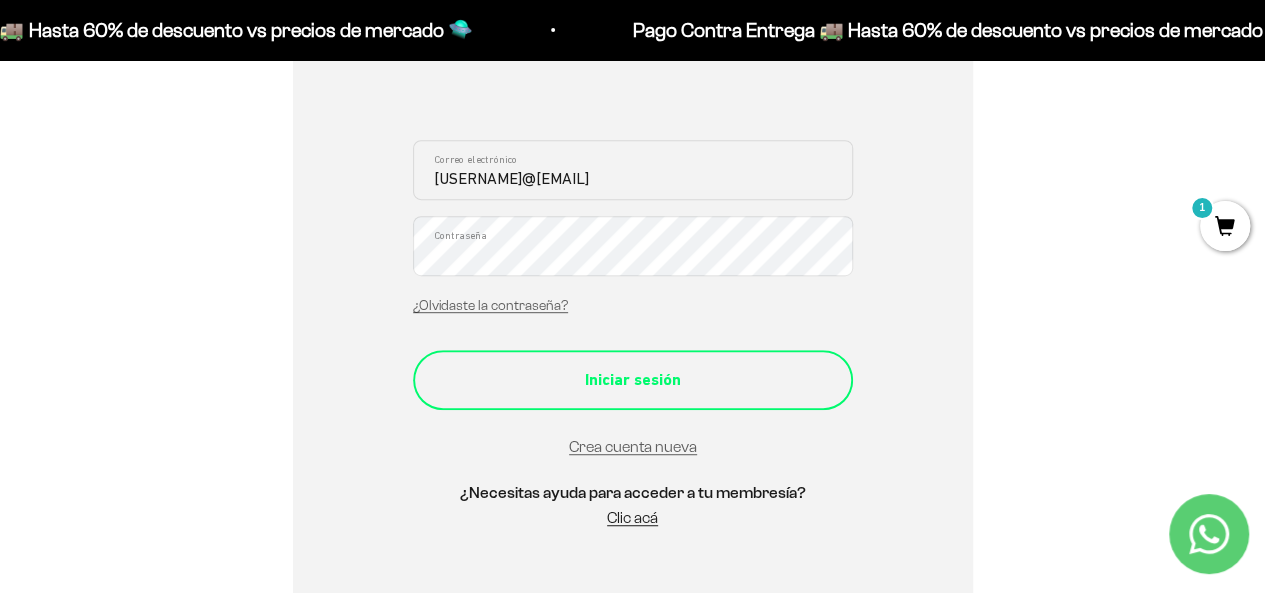 click on "Iniciar sesión" at bounding box center [633, 380] 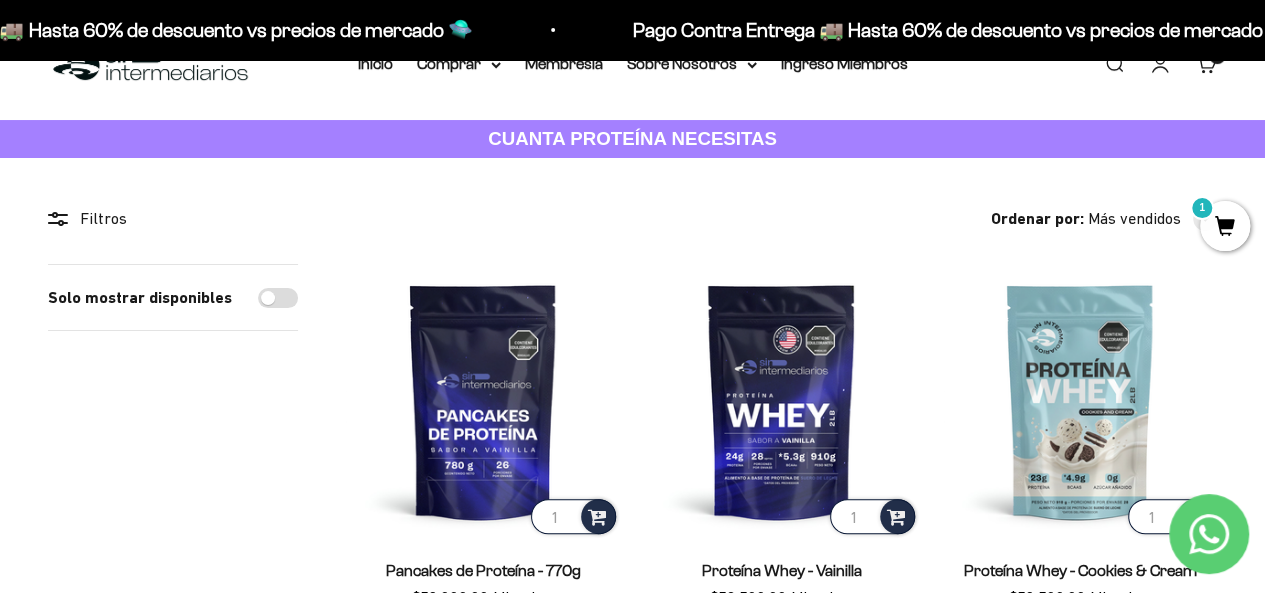 scroll, scrollTop: 0, scrollLeft: 0, axis: both 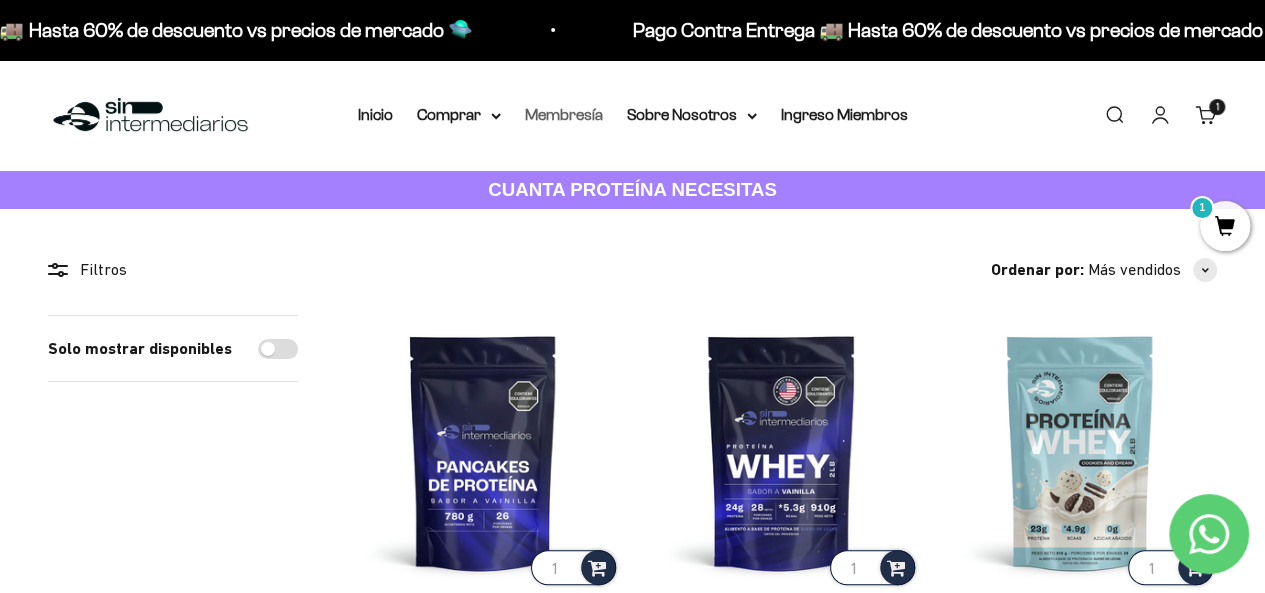 click on "Membresía" at bounding box center (564, 114) 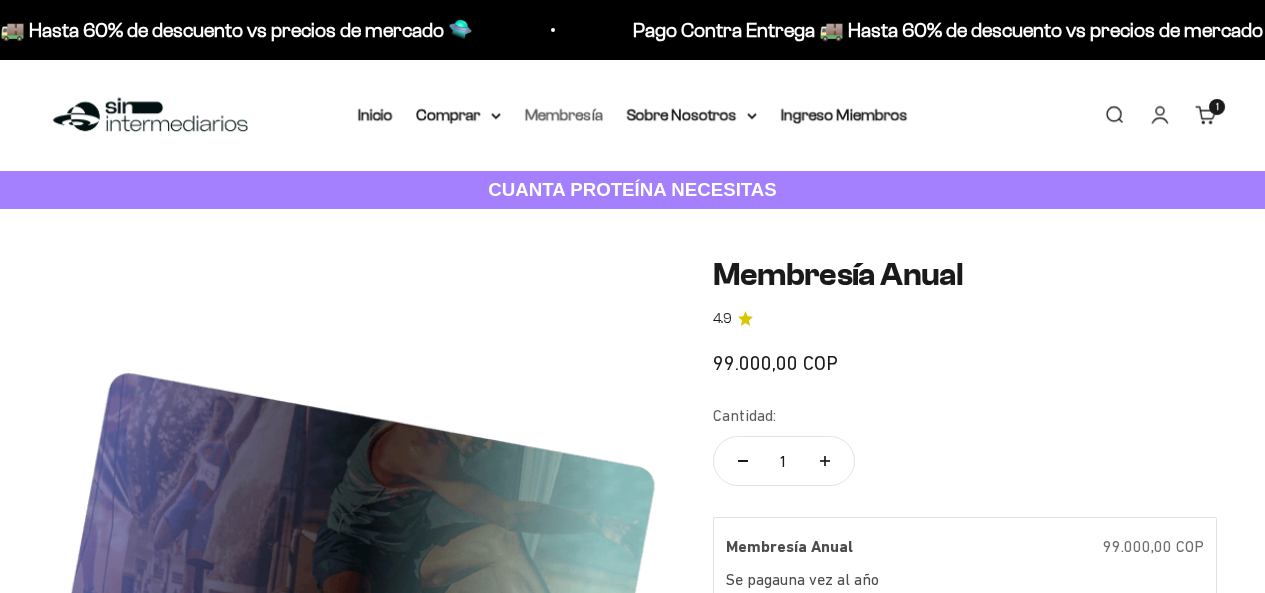 scroll, scrollTop: 0, scrollLeft: 0, axis: both 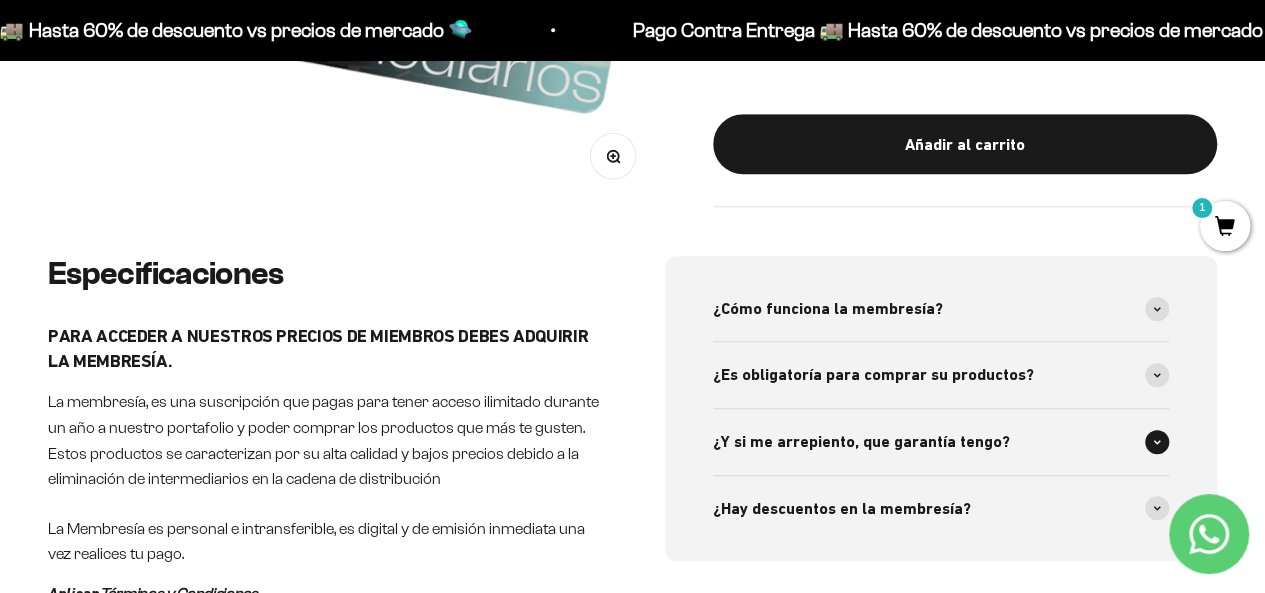 click on "¿Y si me arrepiento, que garantía tengo?" at bounding box center [861, 442] 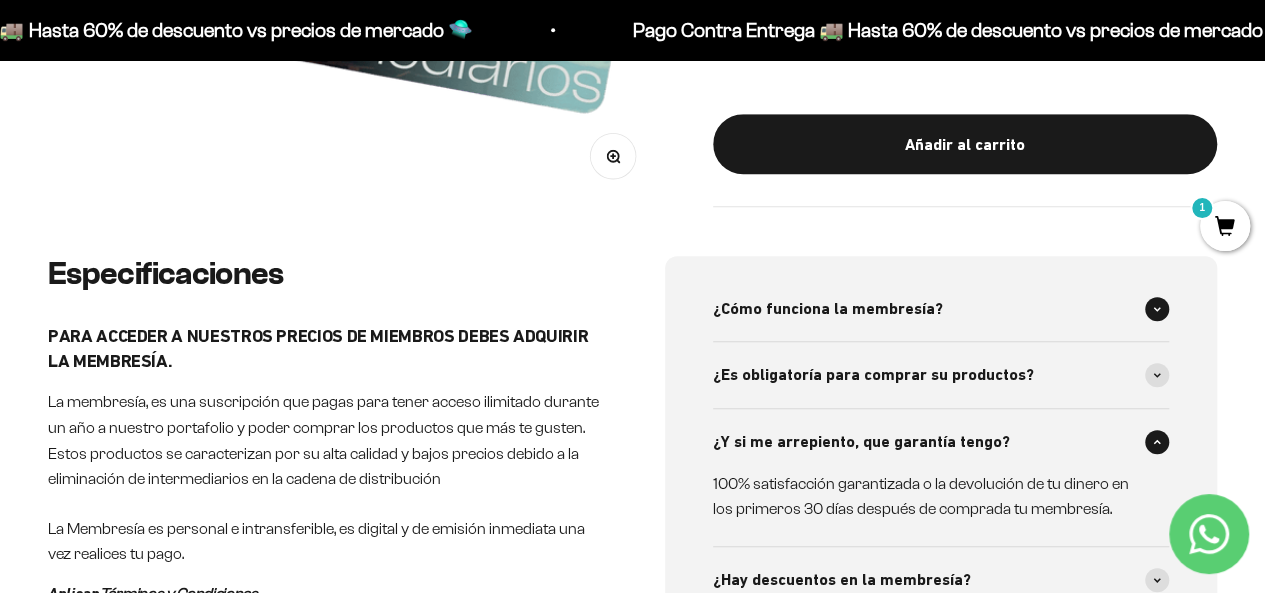 click on "¿Cómo funciona la membresía?" at bounding box center (828, 309) 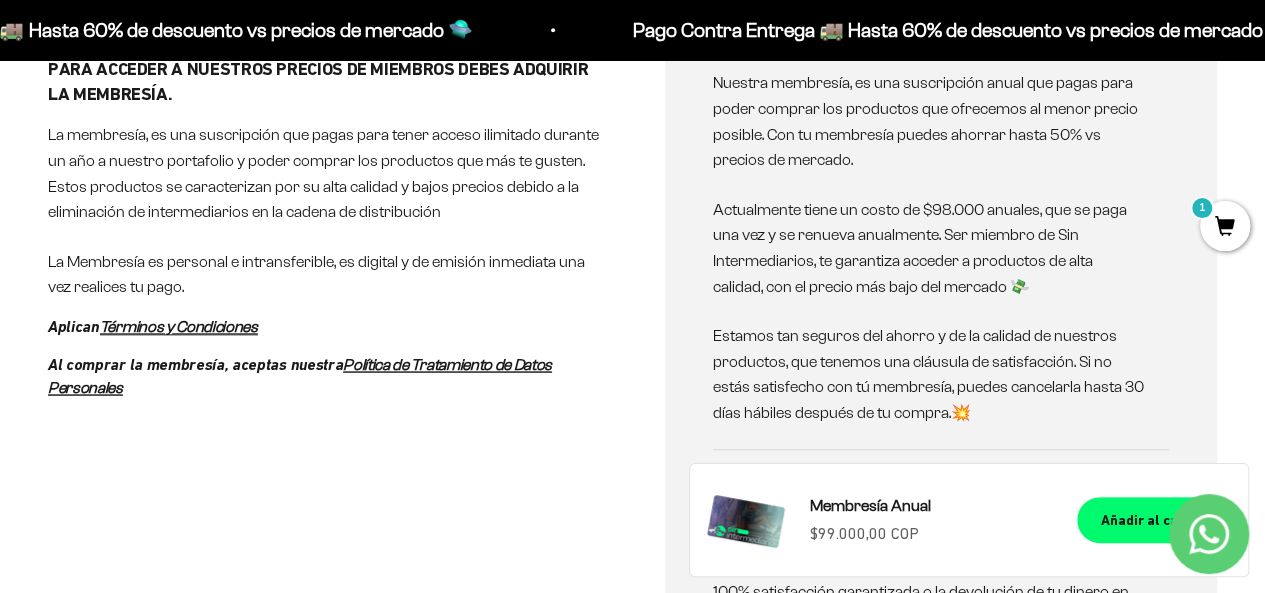 scroll, scrollTop: 1066, scrollLeft: 0, axis: vertical 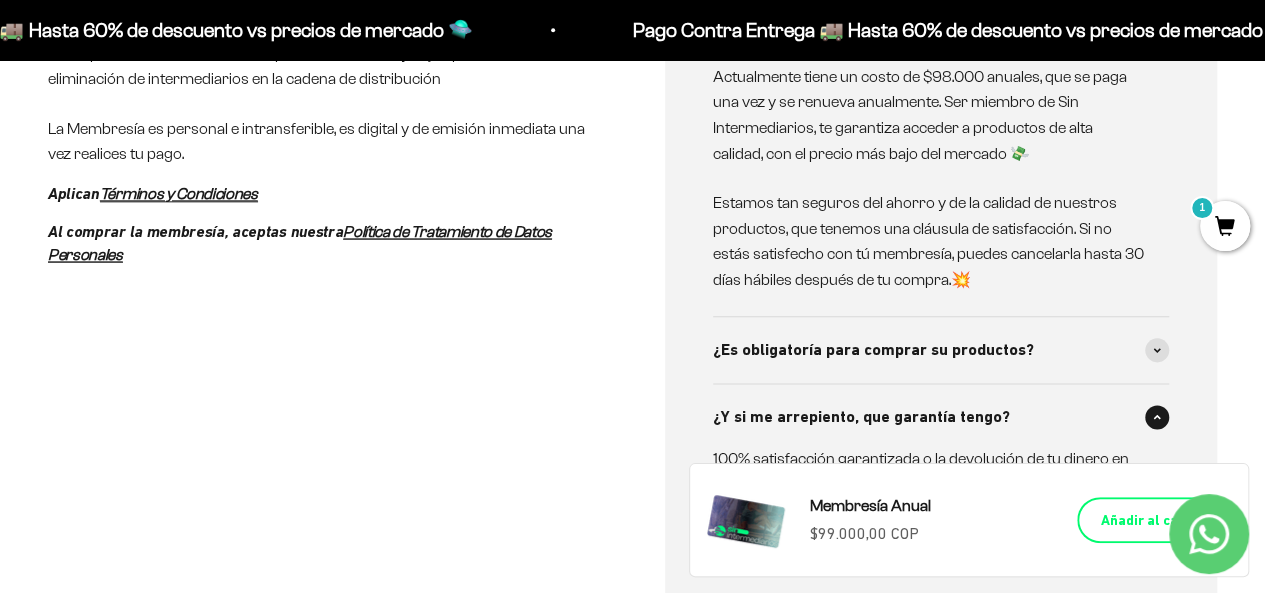 click on "Añadir al carrito" 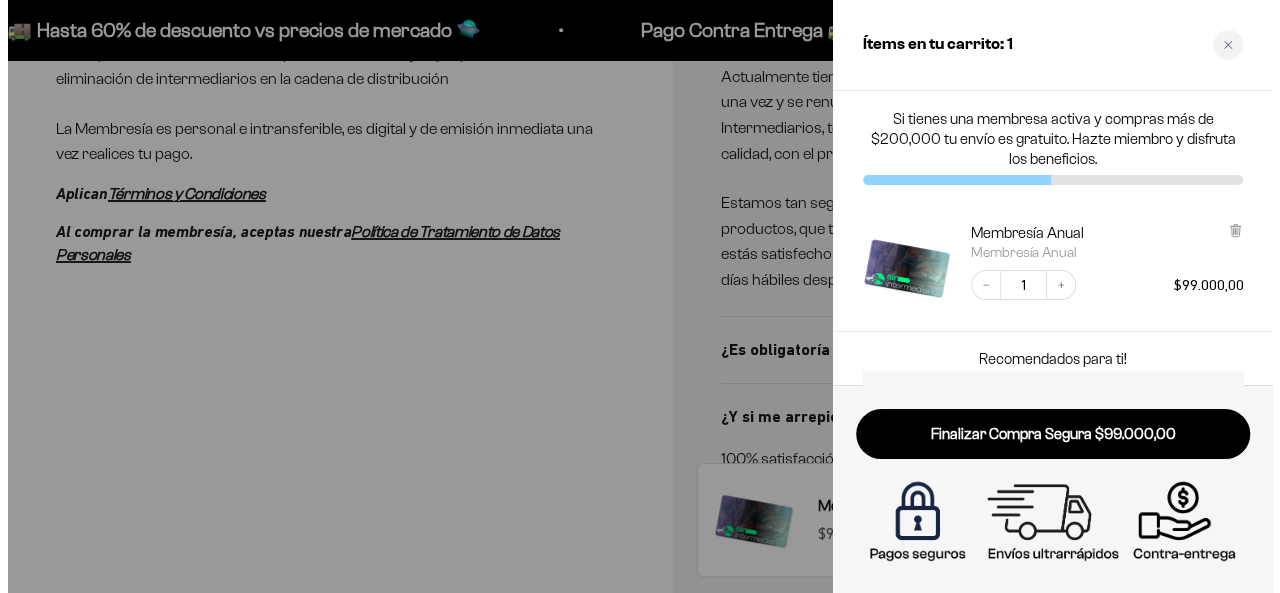 scroll, scrollTop: 1074, scrollLeft: 0, axis: vertical 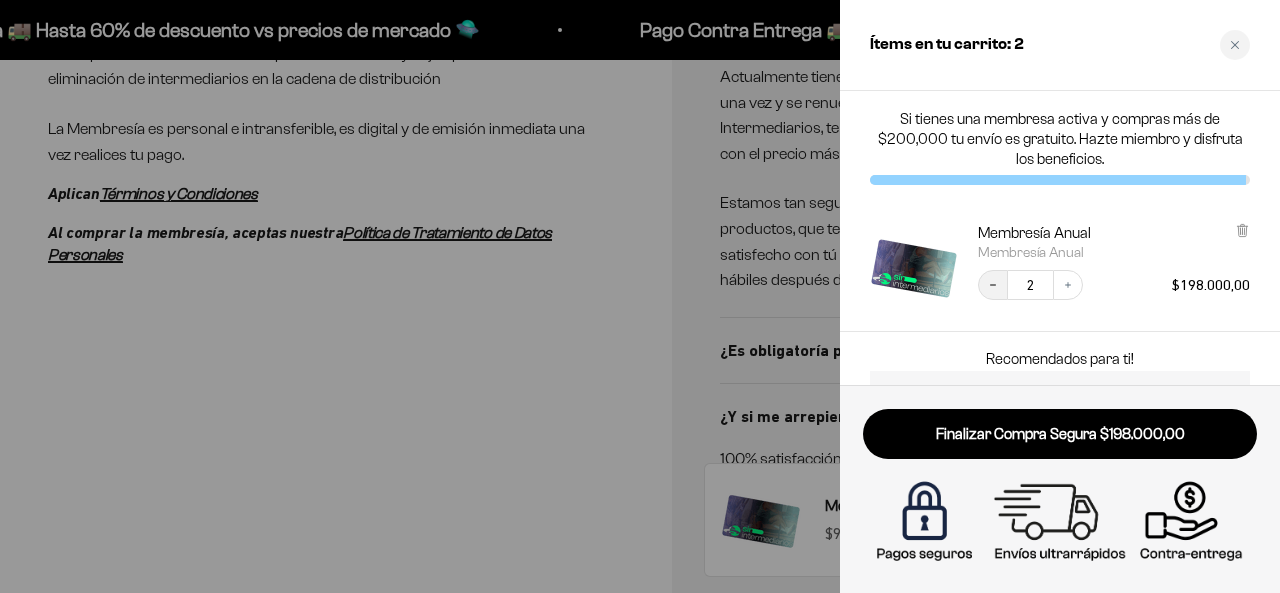 click 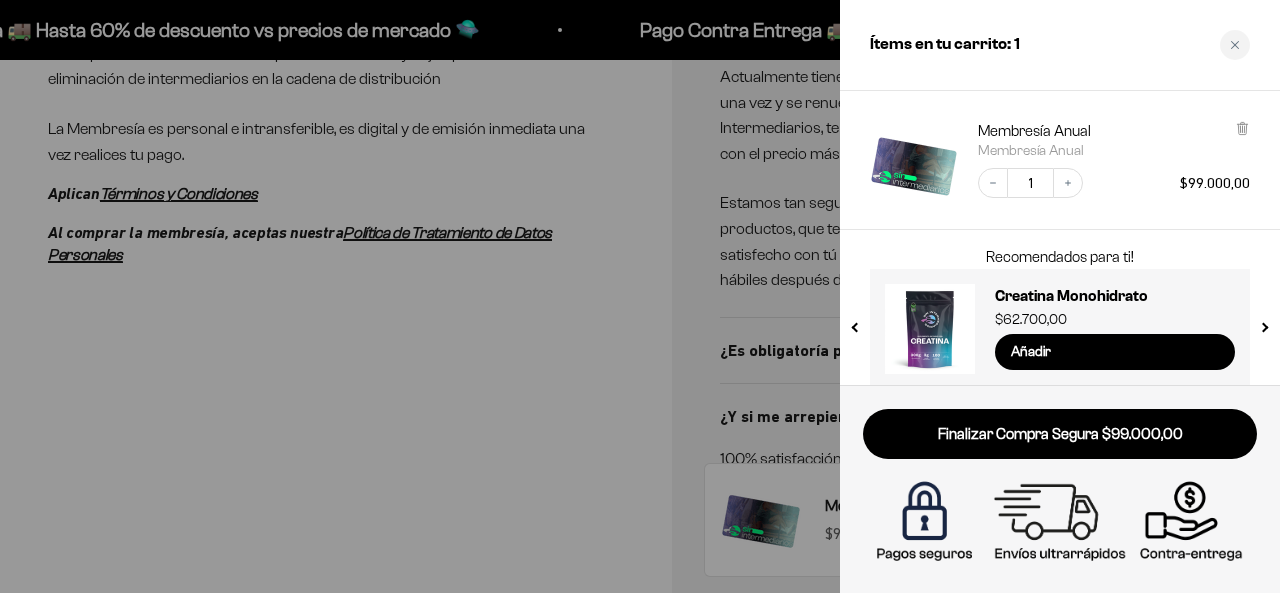 scroll, scrollTop: 120, scrollLeft: 0, axis: vertical 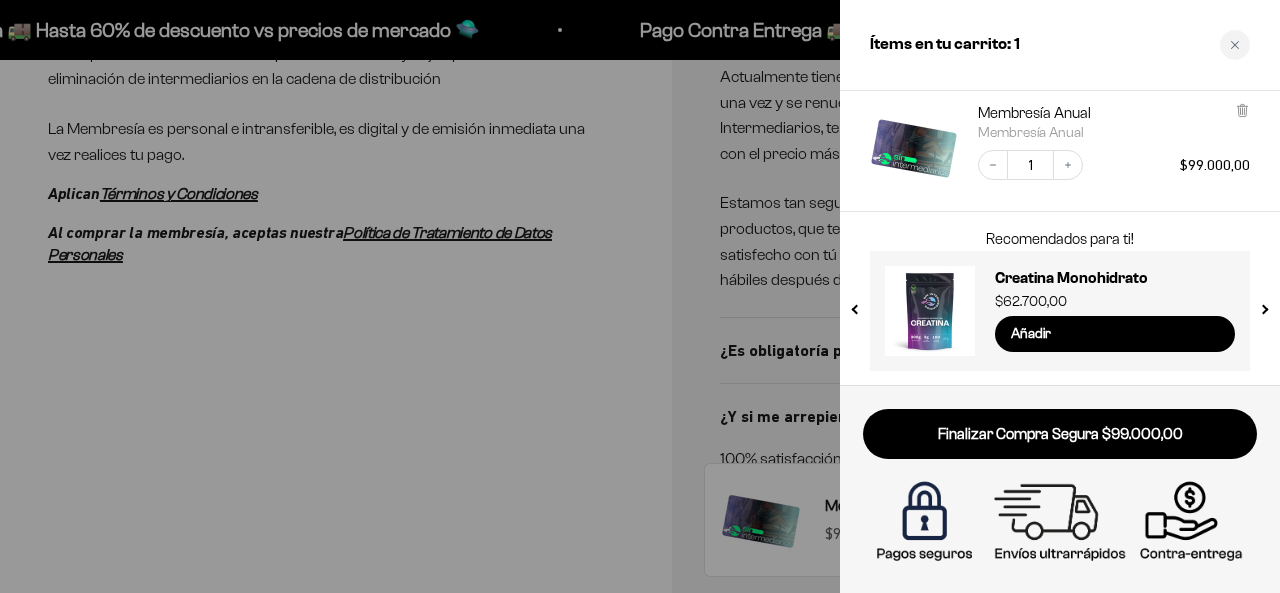 click at bounding box center (856, 305) 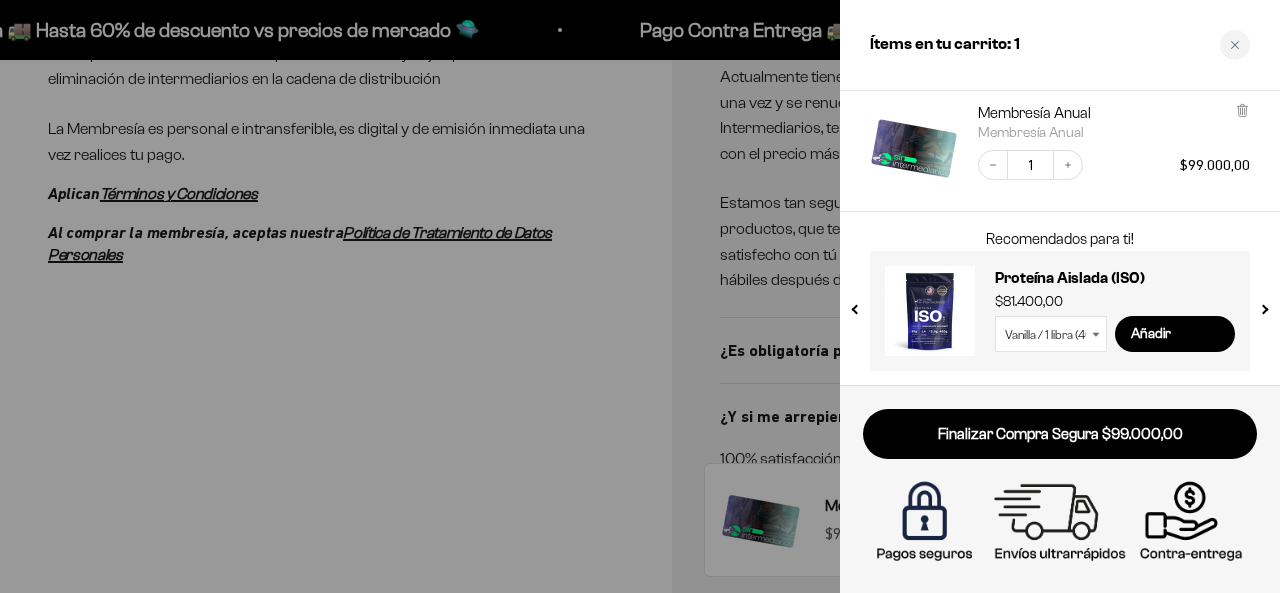 click at bounding box center (1263, 305) 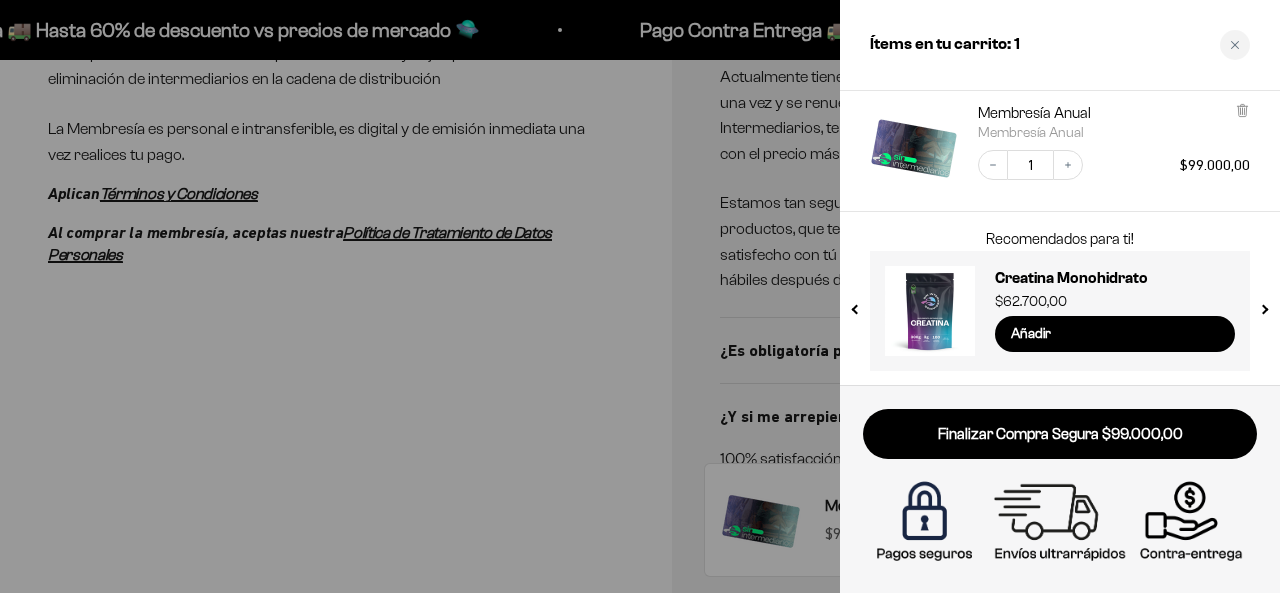 click at bounding box center (856, 305) 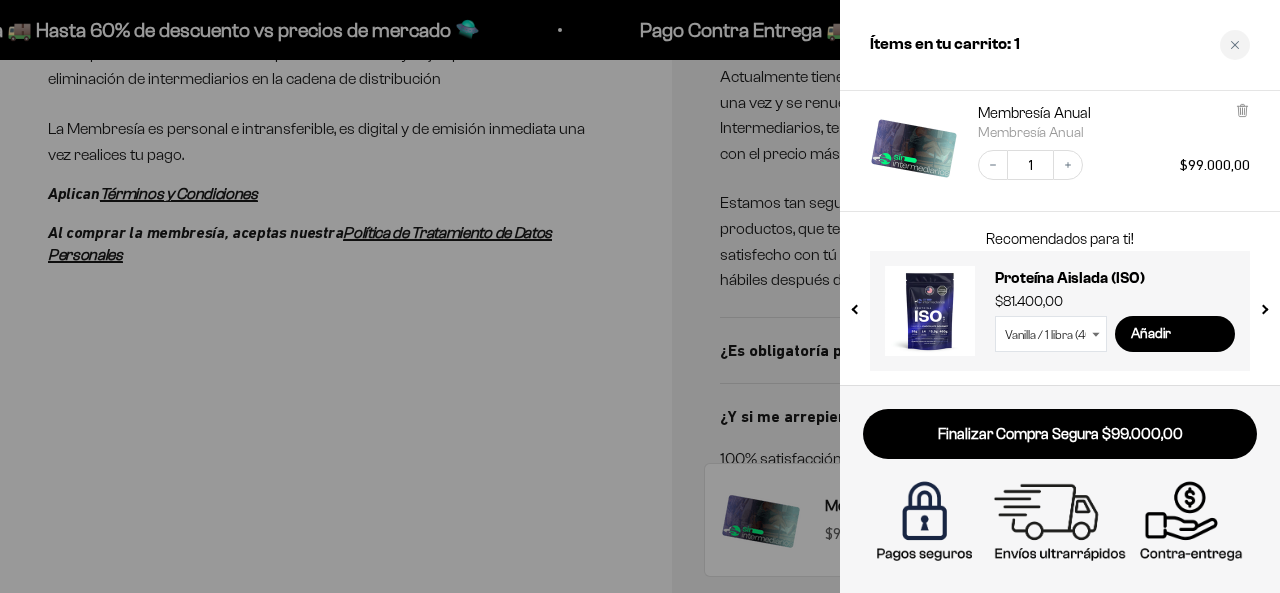click at bounding box center [856, 305] 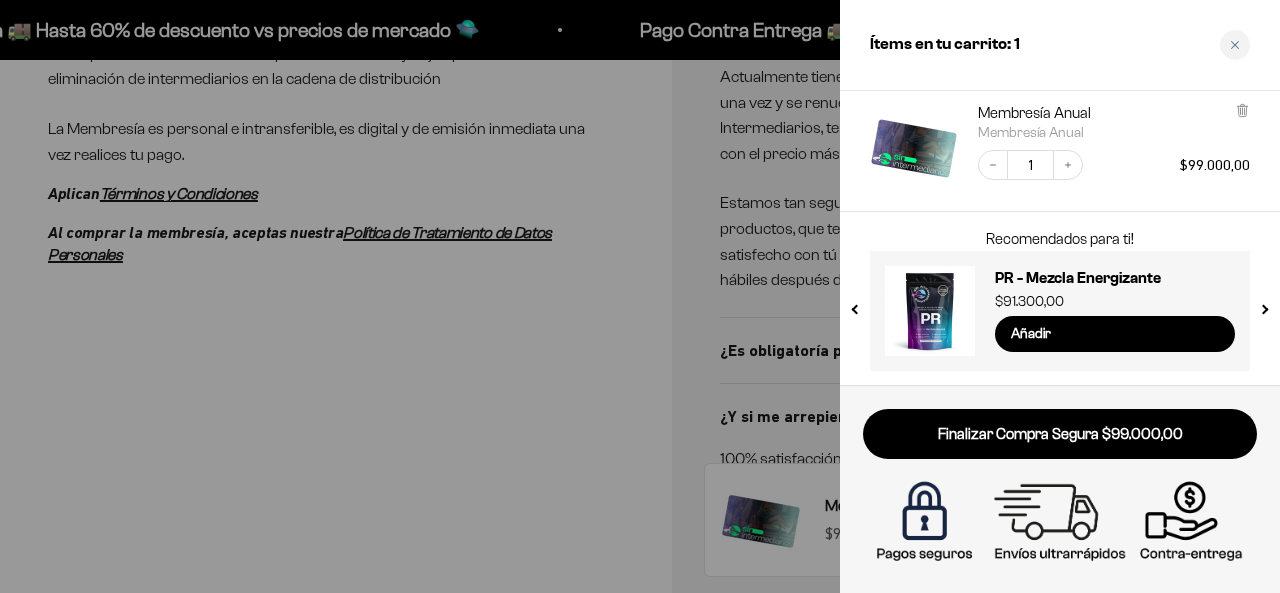click at bounding box center [856, 305] 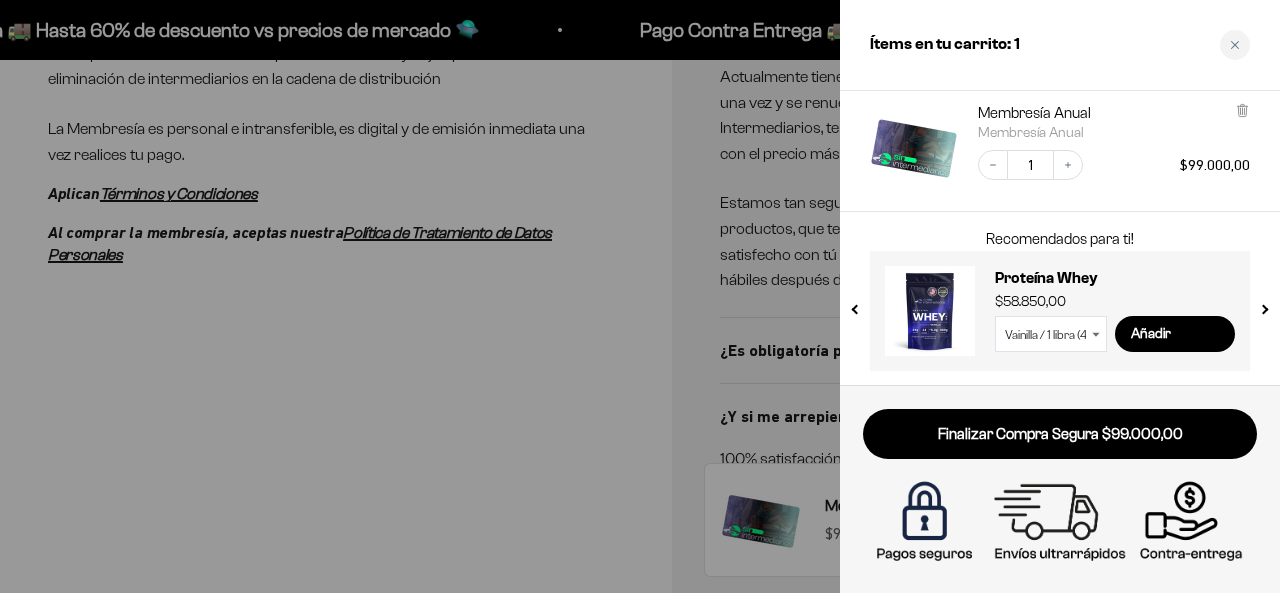 click at bounding box center (856, 305) 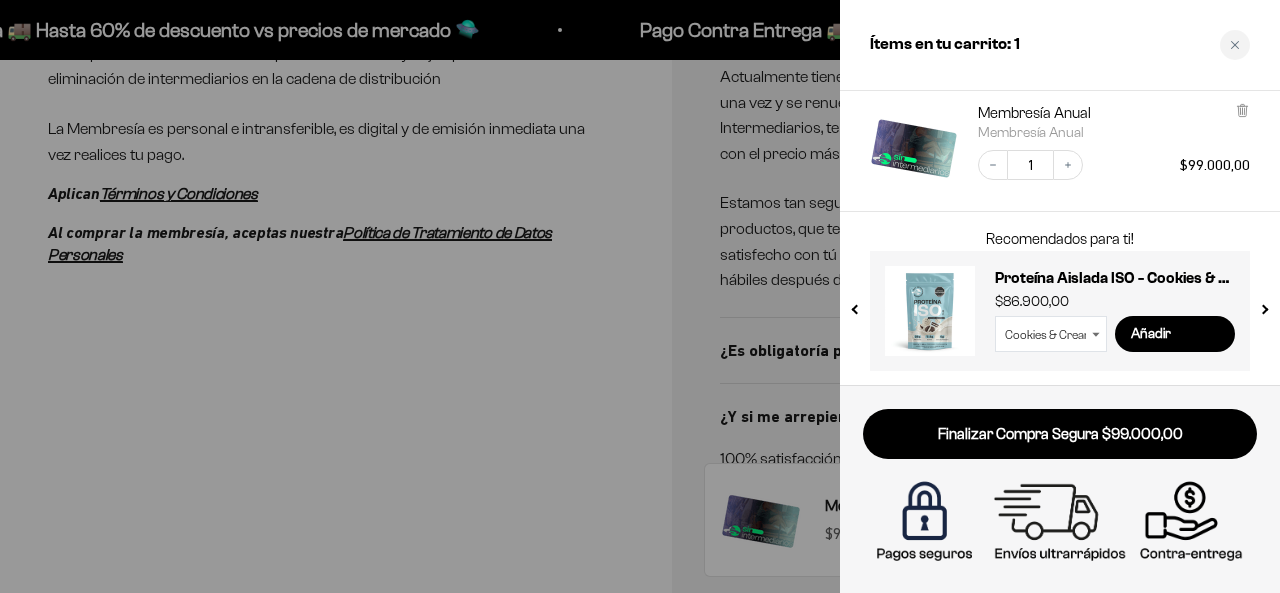 click at bounding box center [856, 305] 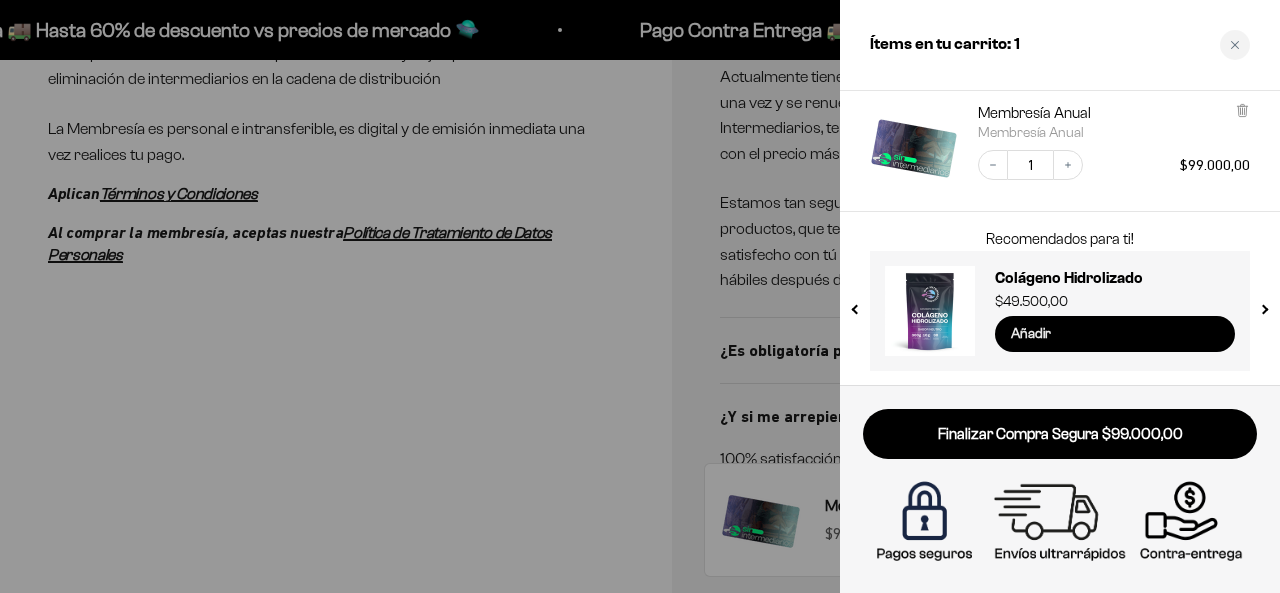 click on "Añadir" at bounding box center [1115, 334] 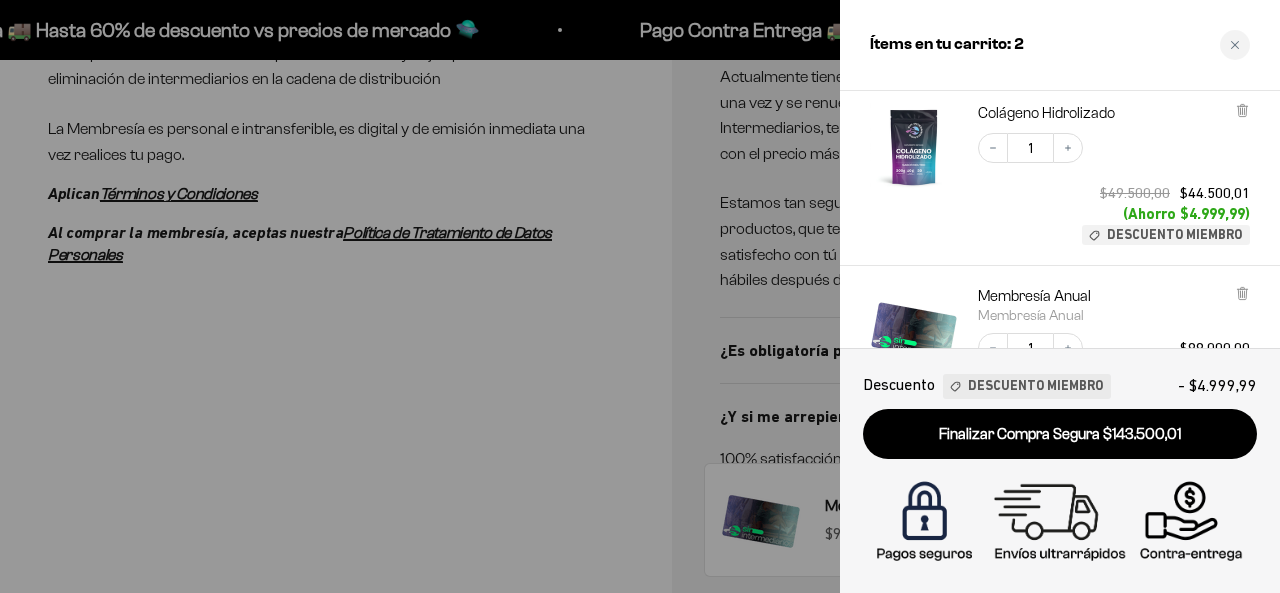 scroll, scrollTop: 303, scrollLeft: 0, axis: vertical 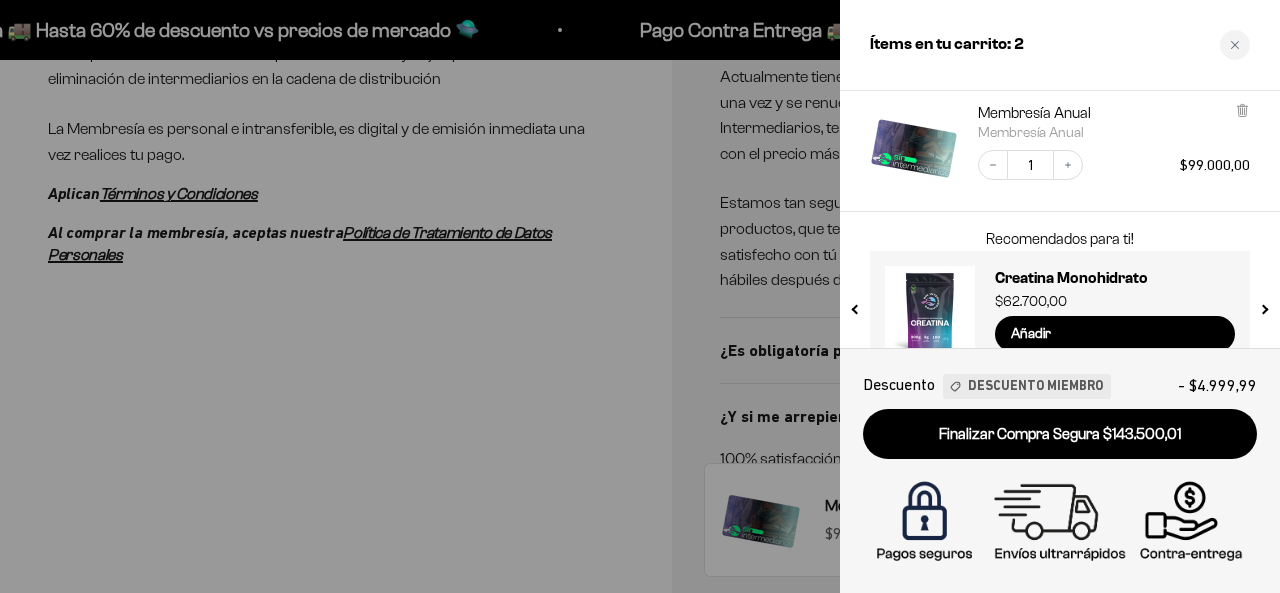 click at bounding box center (856, 305) 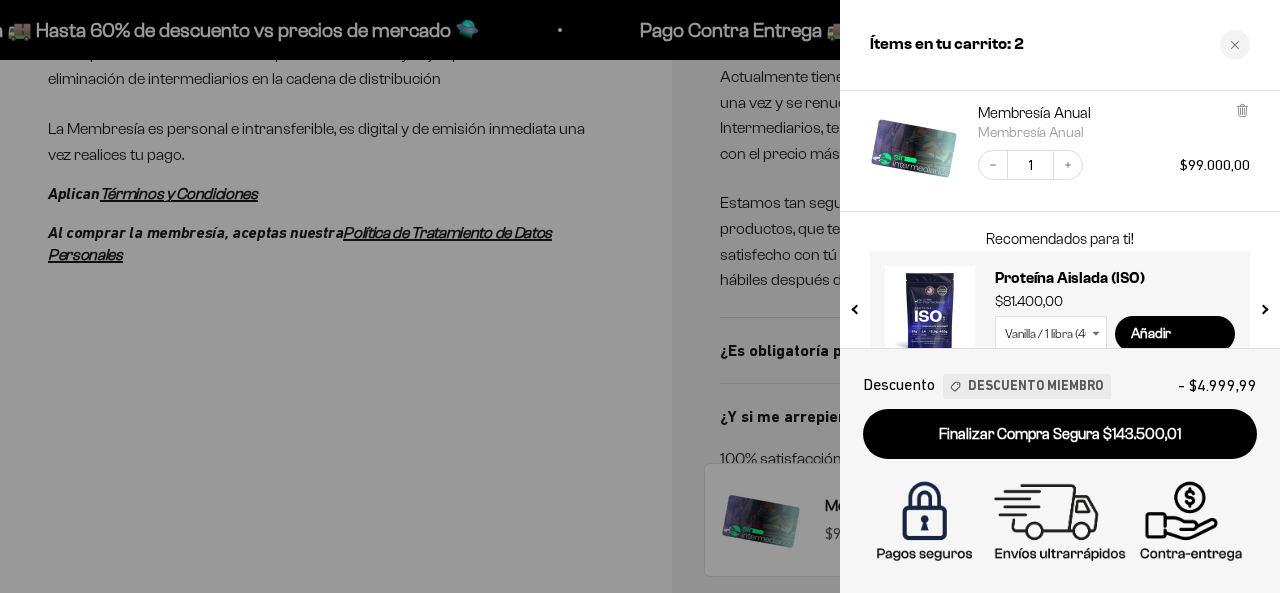 click at bounding box center (856, 305) 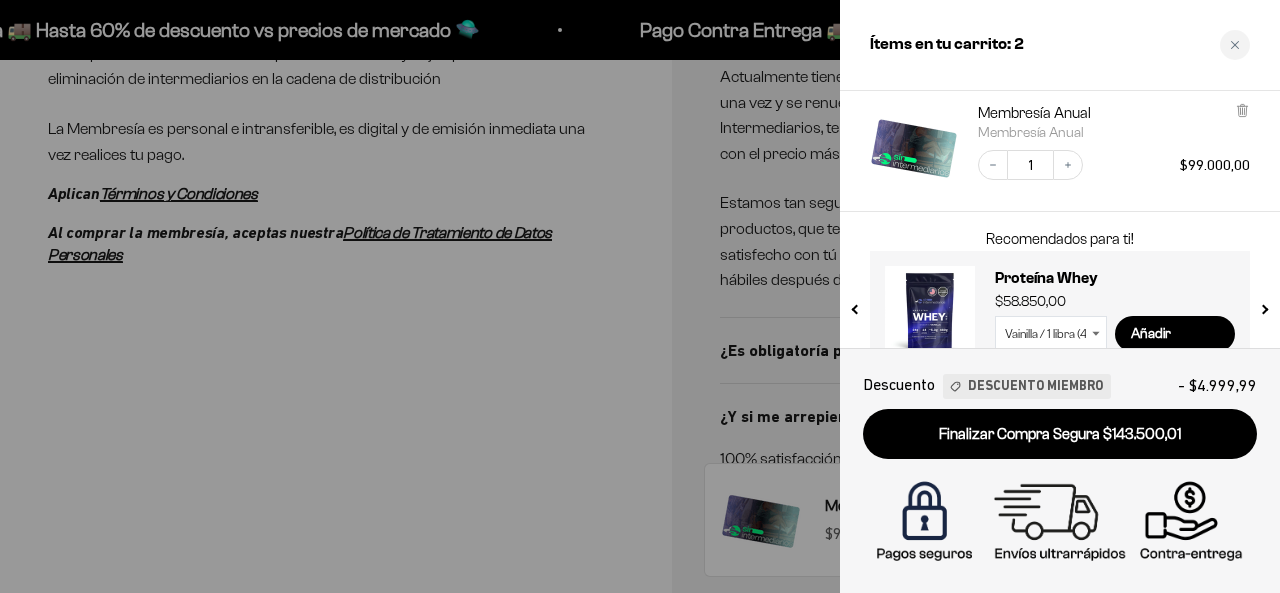 click at bounding box center [856, 305] 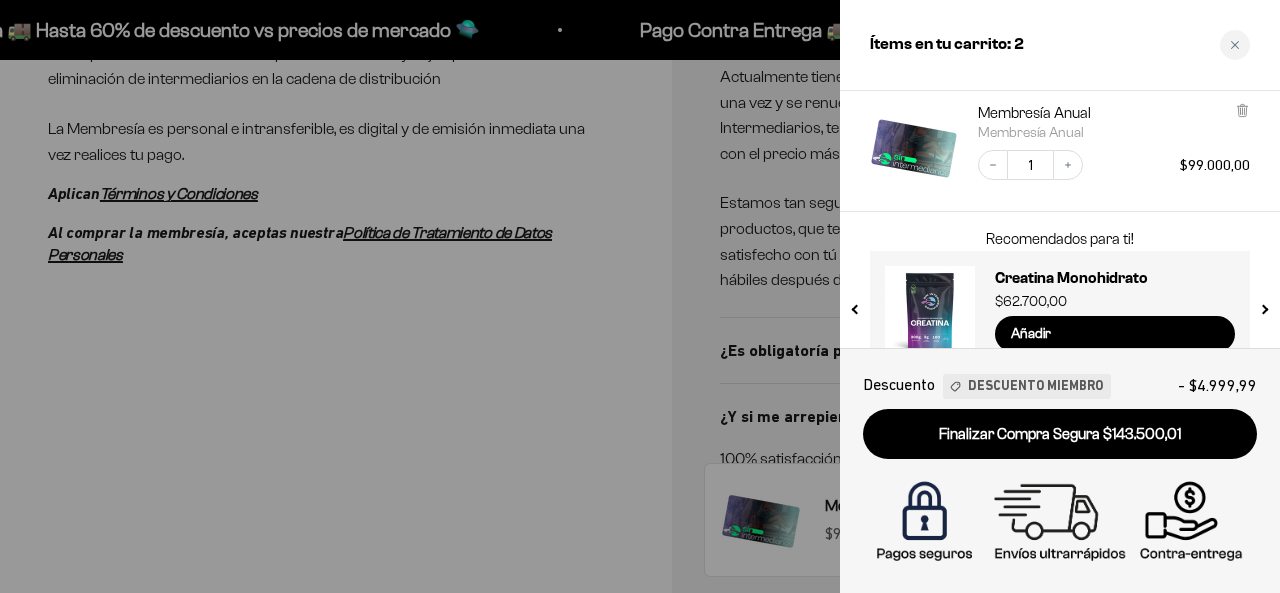 click at bounding box center [856, 305] 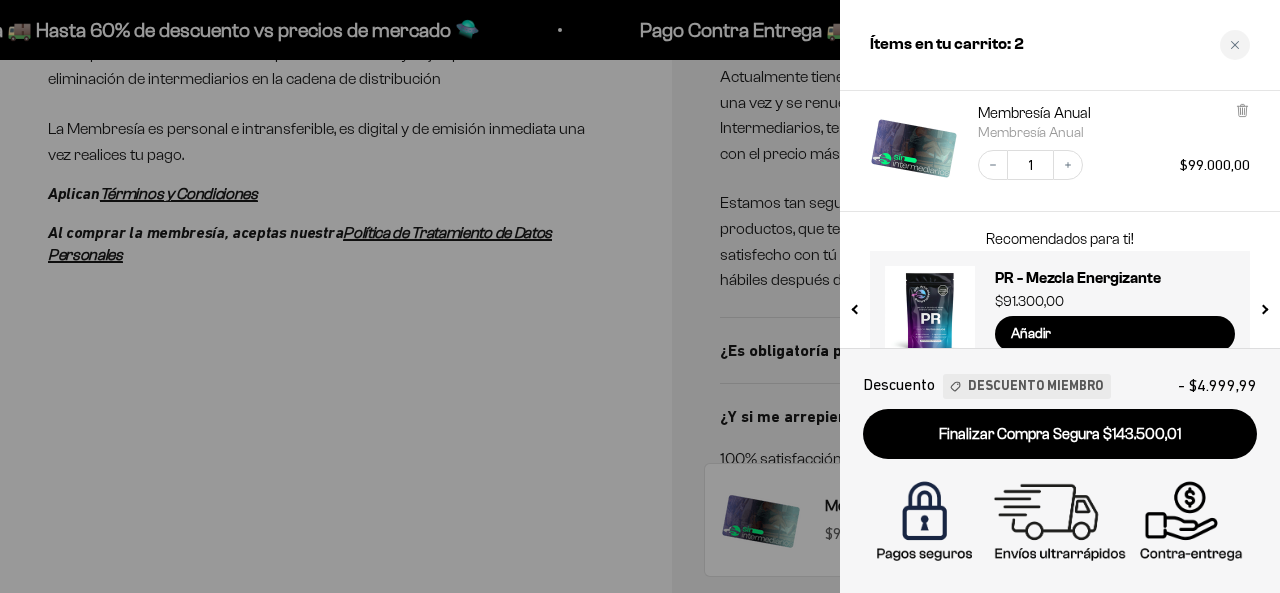 click at bounding box center [1263, 305] 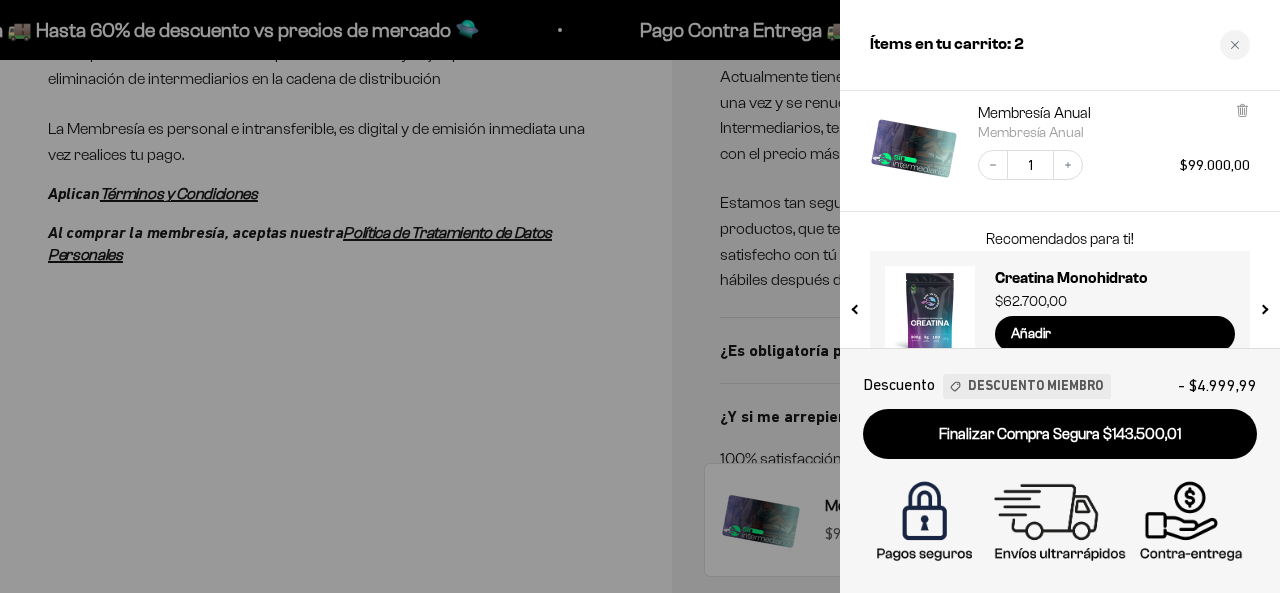 click at bounding box center [856, 305] 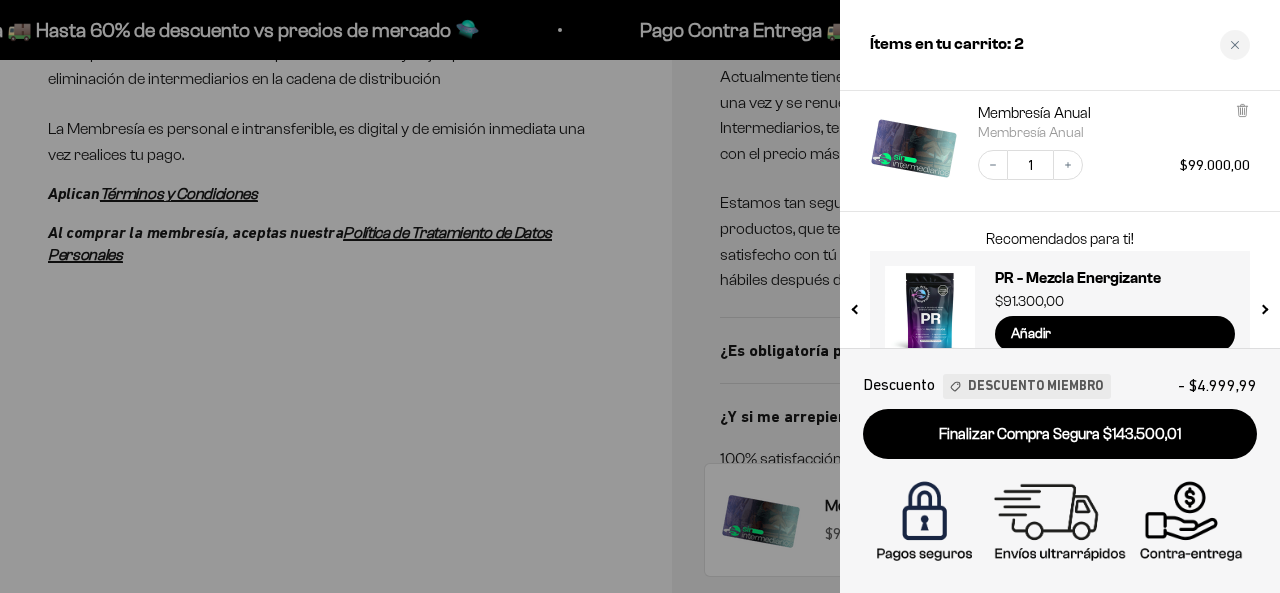 click at bounding box center [856, 305] 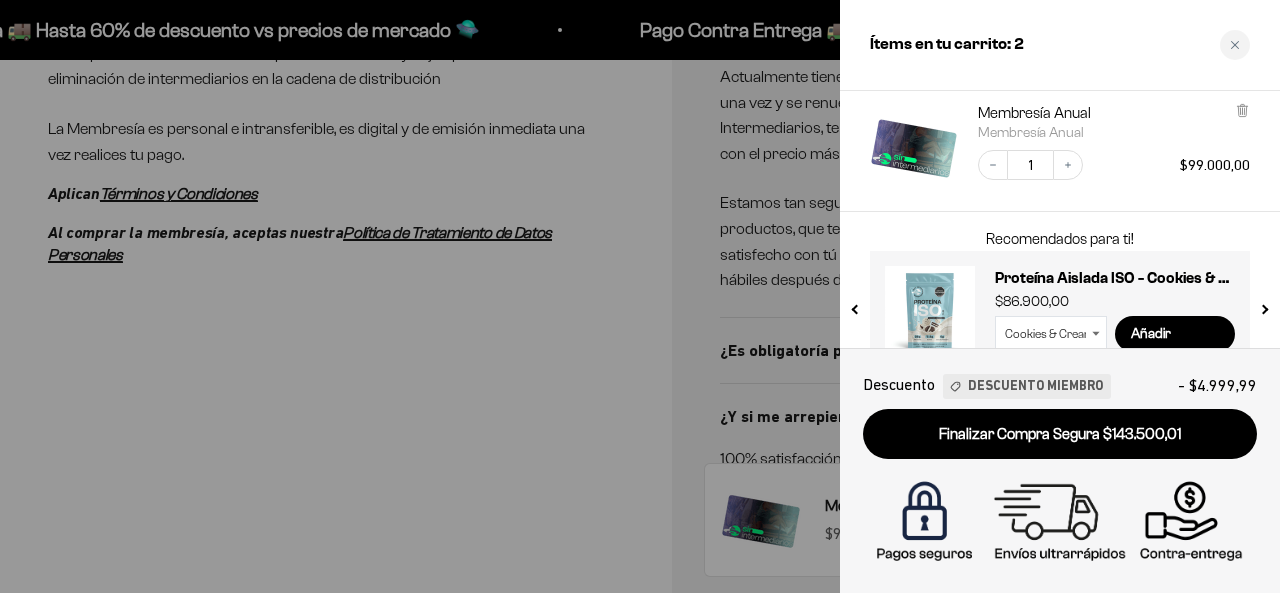 click at bounding box center [856, 305] 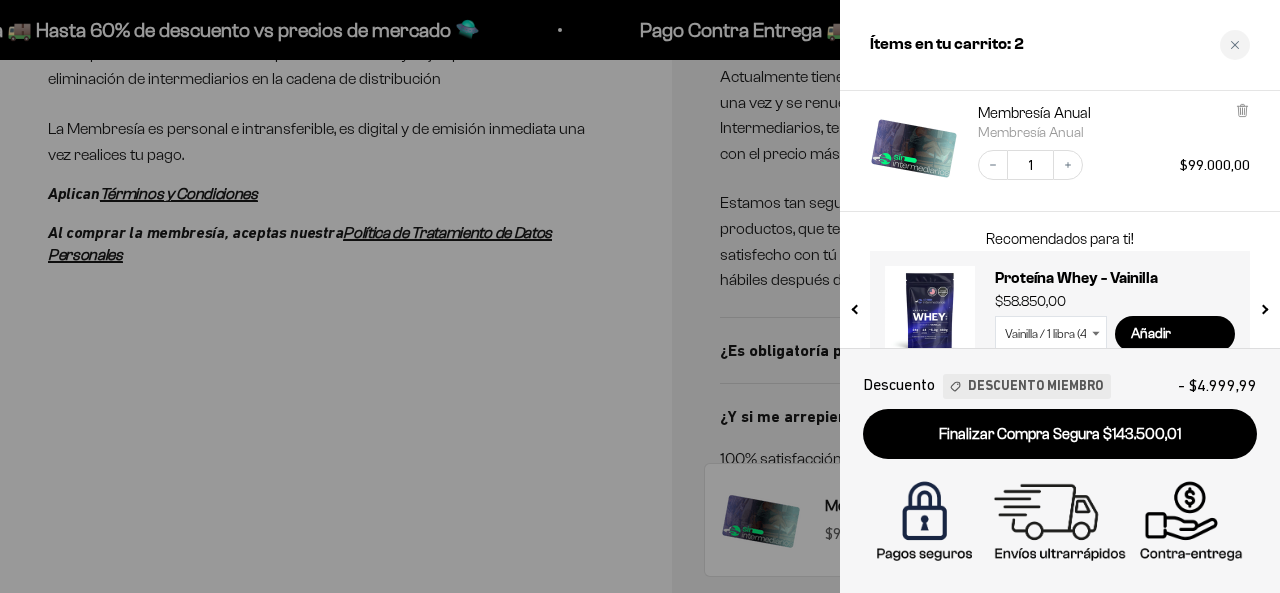 click at bounding box center (856, 305) 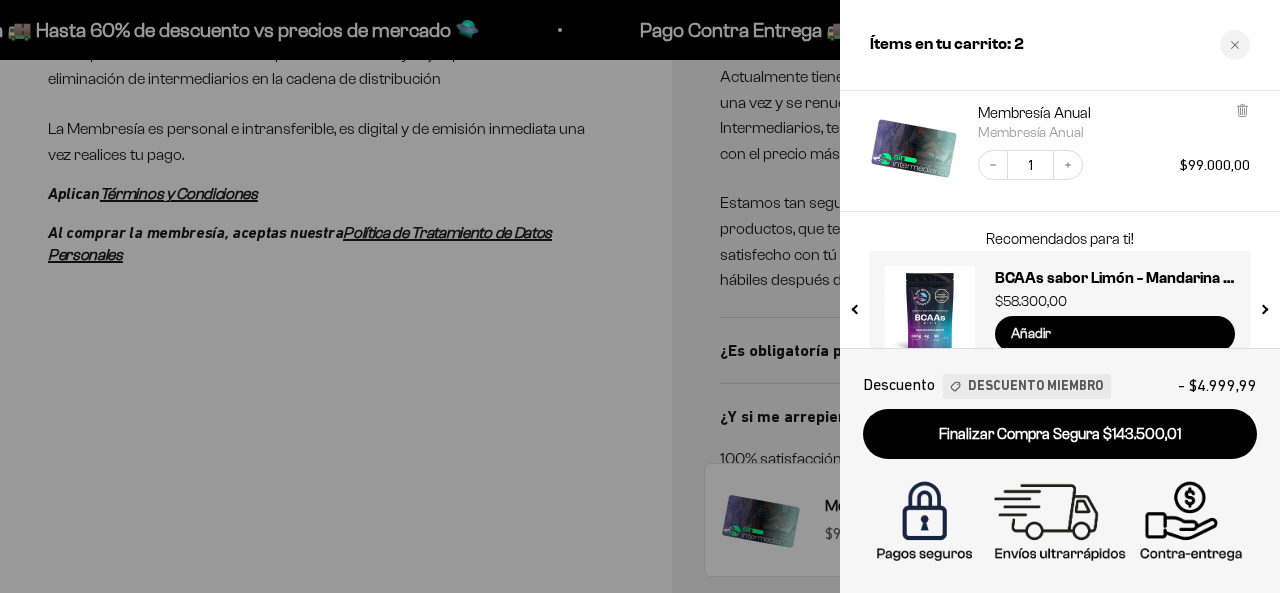 click on "Añadir" at bounding box center (1115, 334) 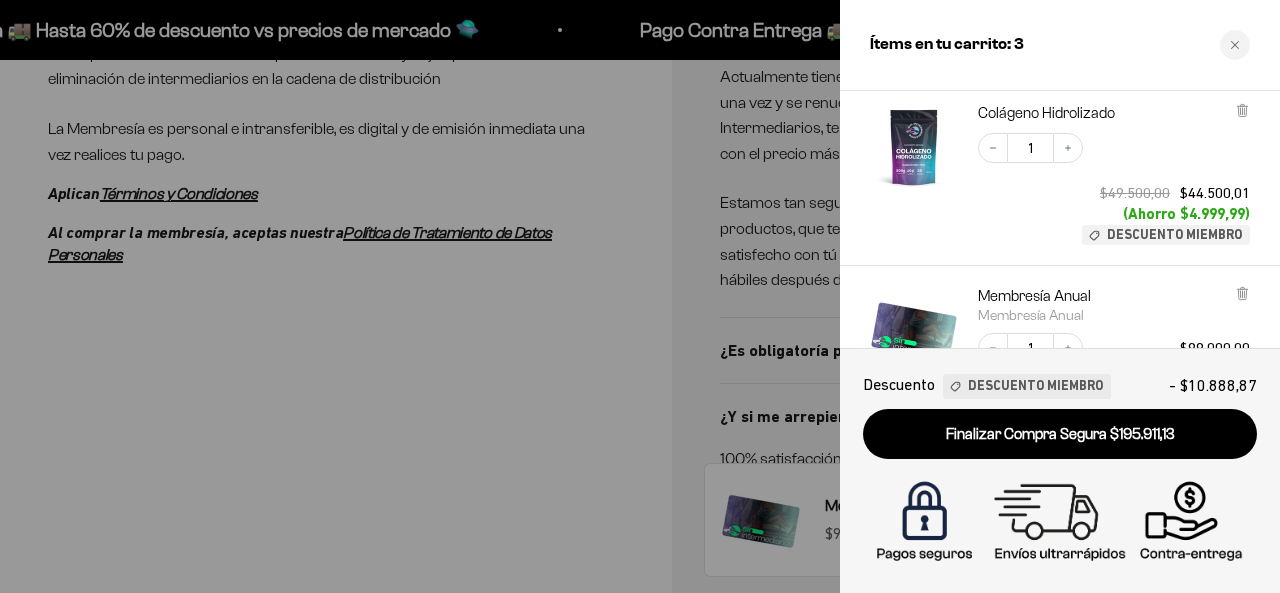 scroll, scrollTop: 486, scrollLeft: 0, axis: vertical 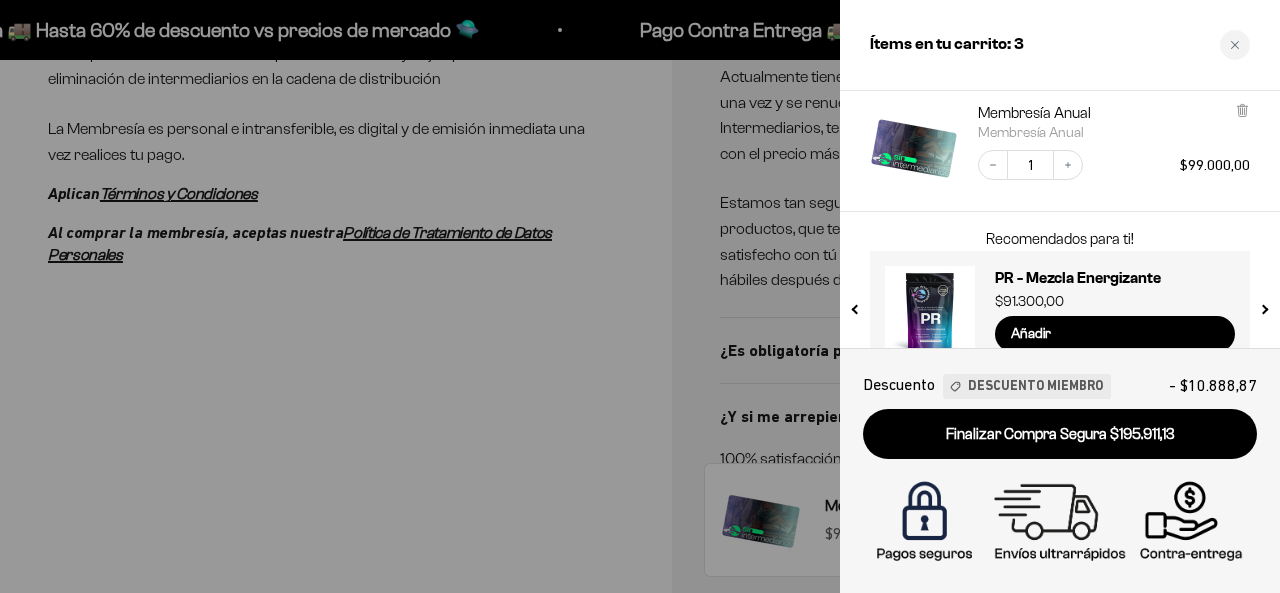 click at bounding box center (856, 305) 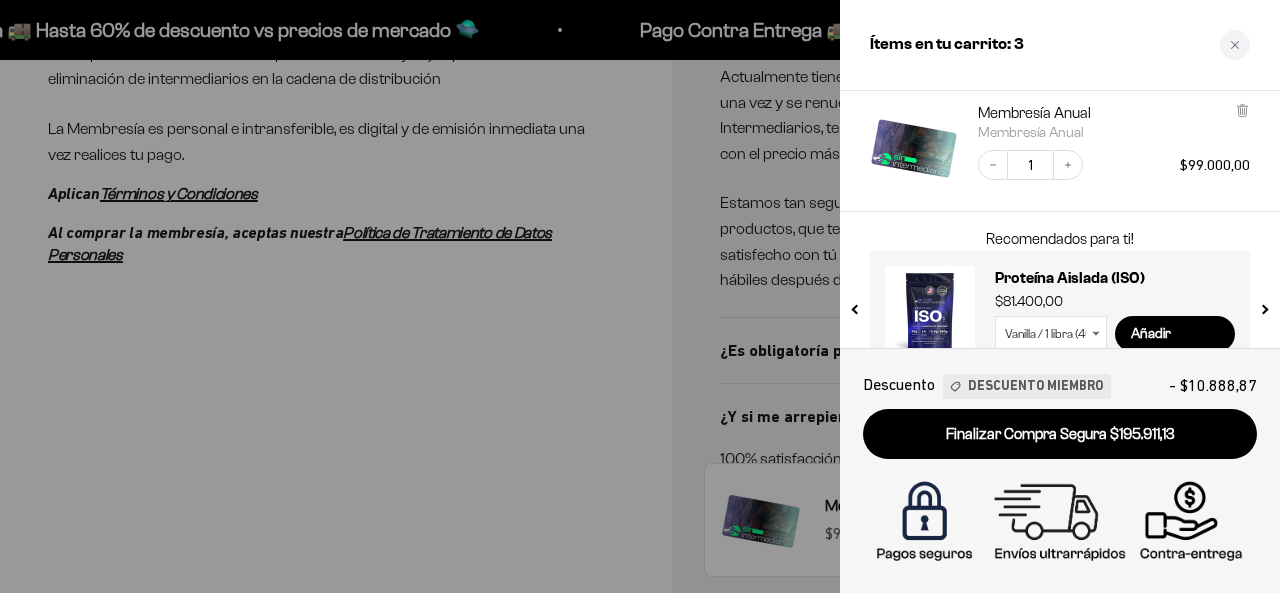 click at bounding box center [856, 305] 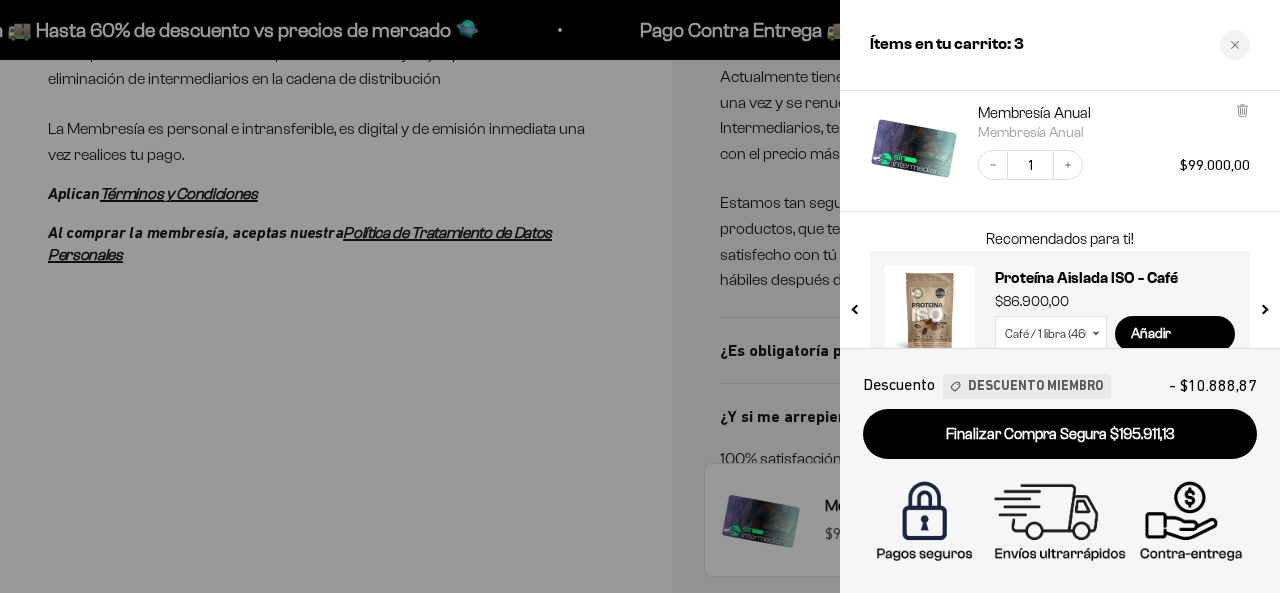 click at bounding box center (856, 305) 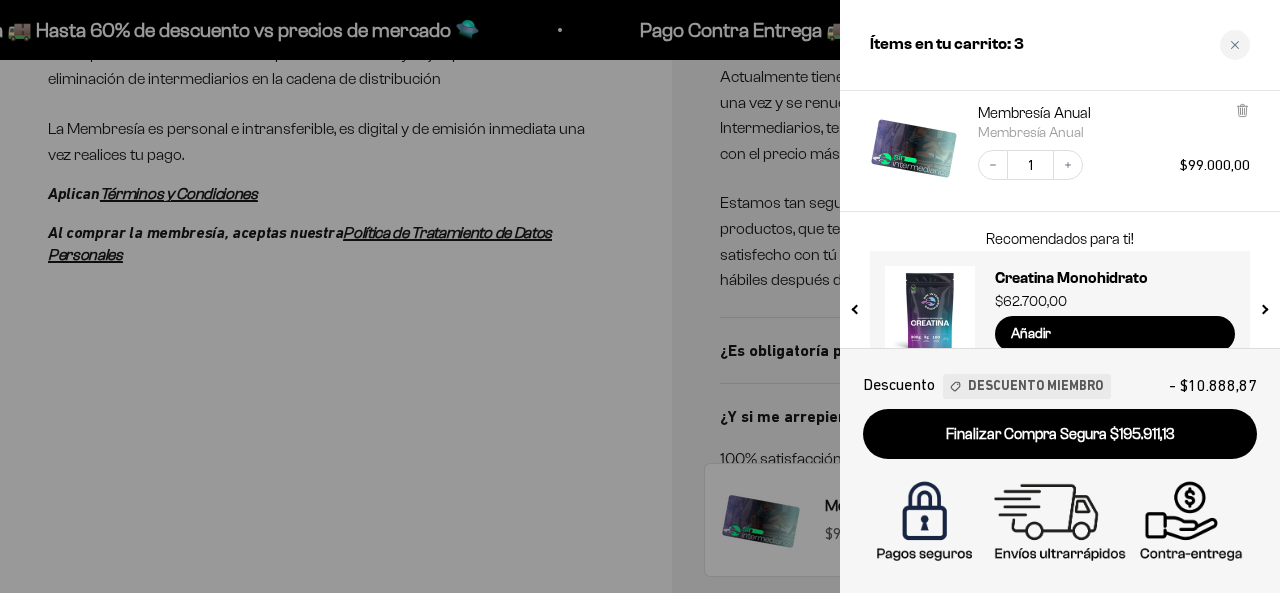 click at bounding box center (856, 305) 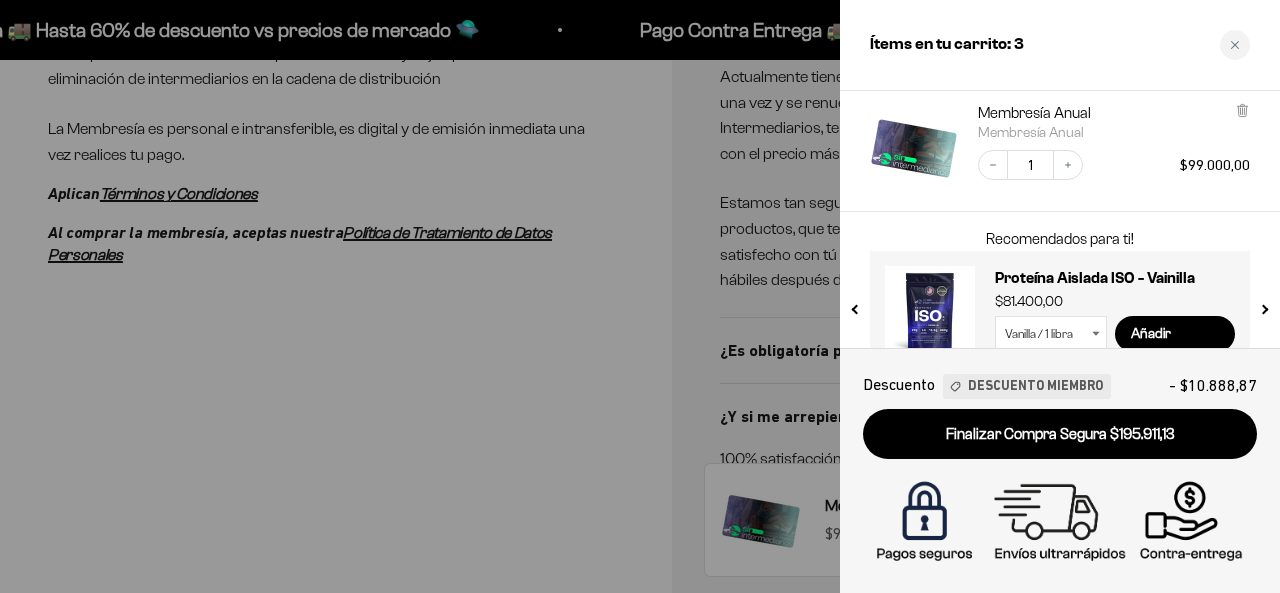 click at bounding box center [856, 305] 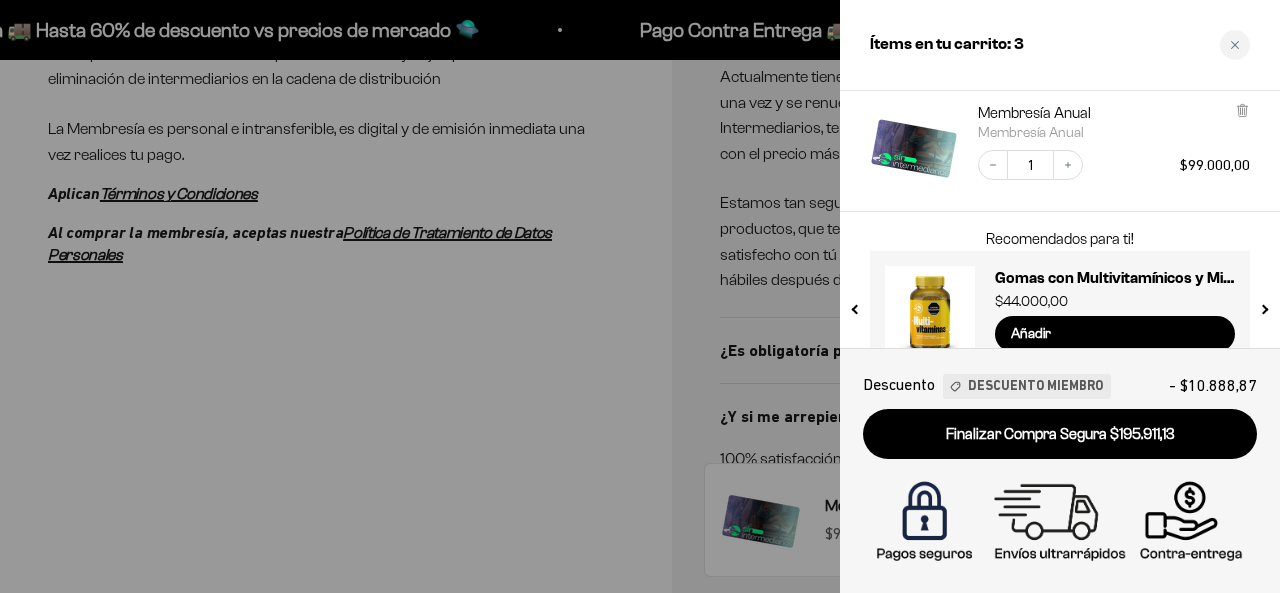 click at bounding box center [856, 305] 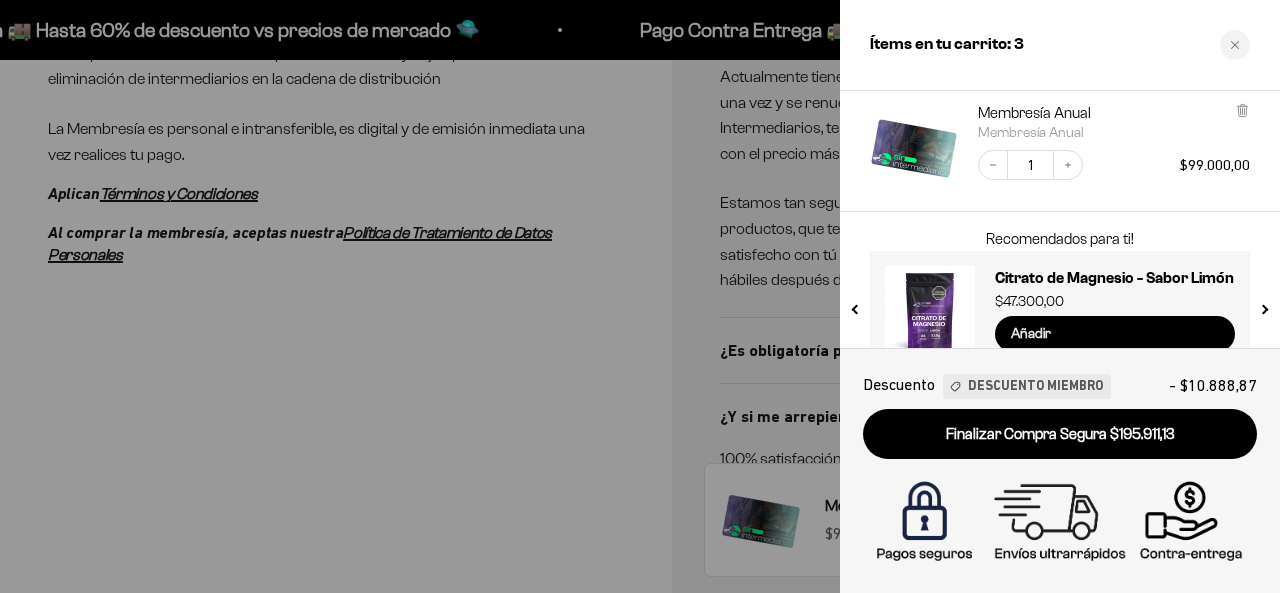 click on "Añadir" at bounding box center [1115, 334] 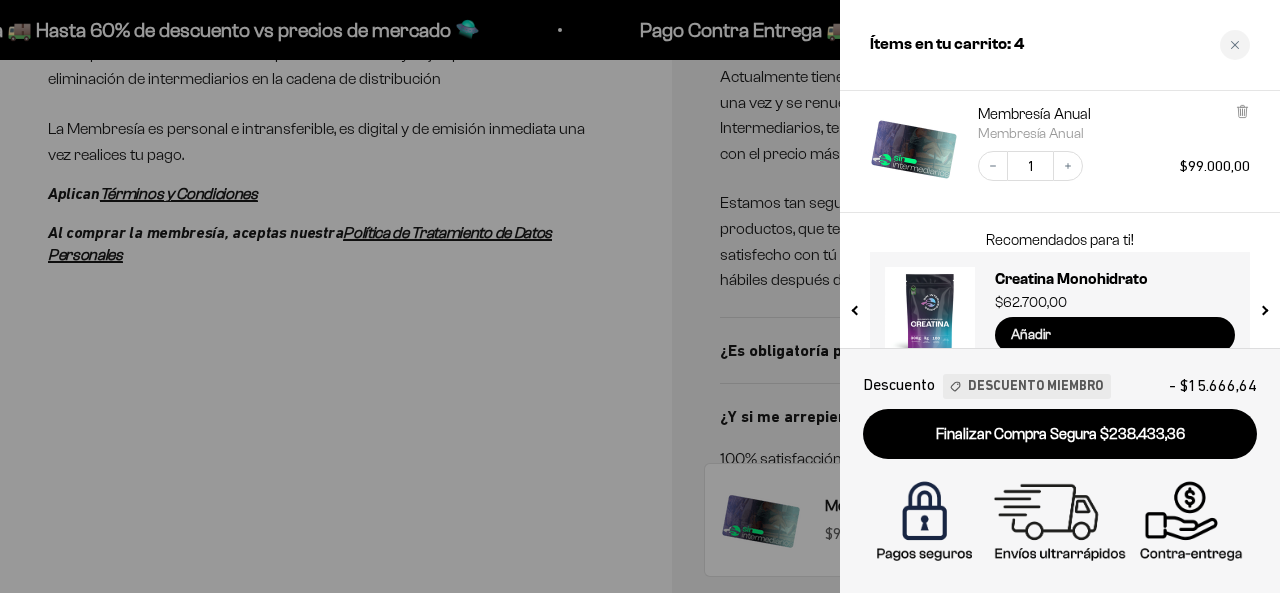 scroll, scrollTop: 664, scrollLeft: 0, axis: vertical 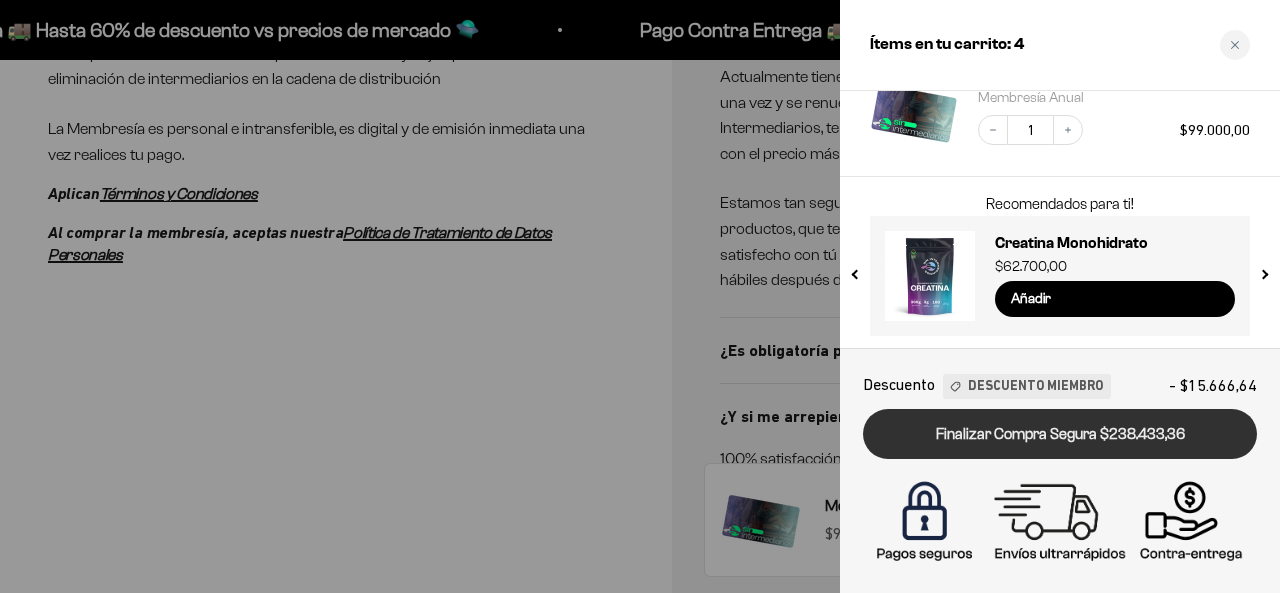 click on "Finalizar Compra Segura $238.433,36" at bounding box center (1060, 434) 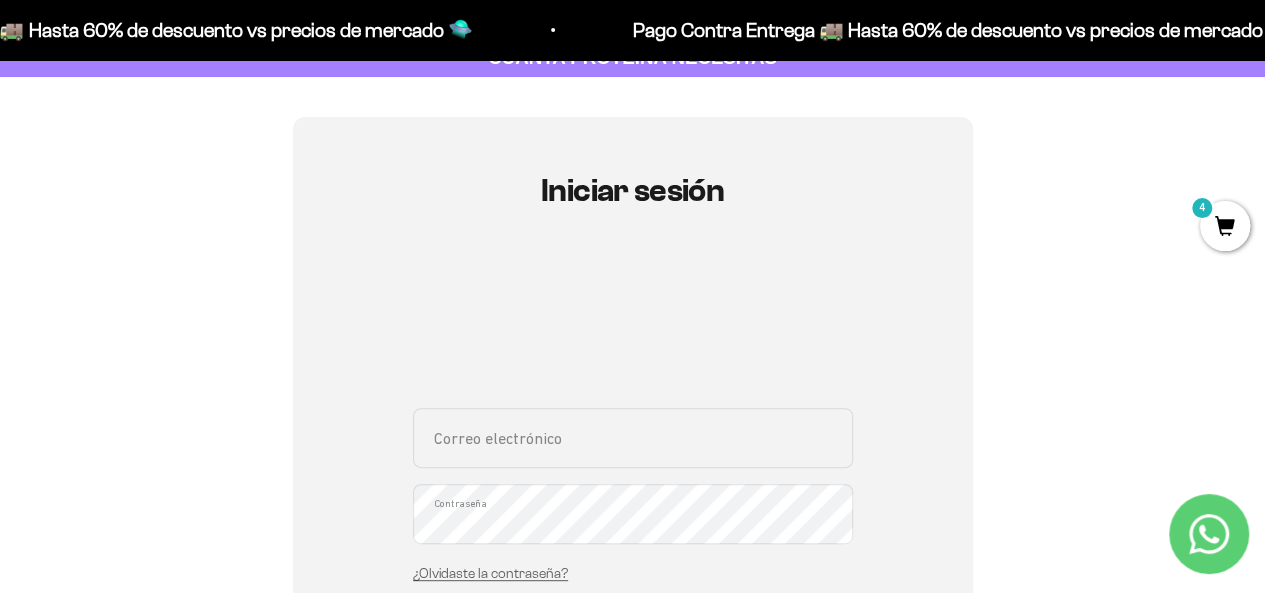 scroll, scrollTop: 266, scrollLeft: 0, axis: vertical 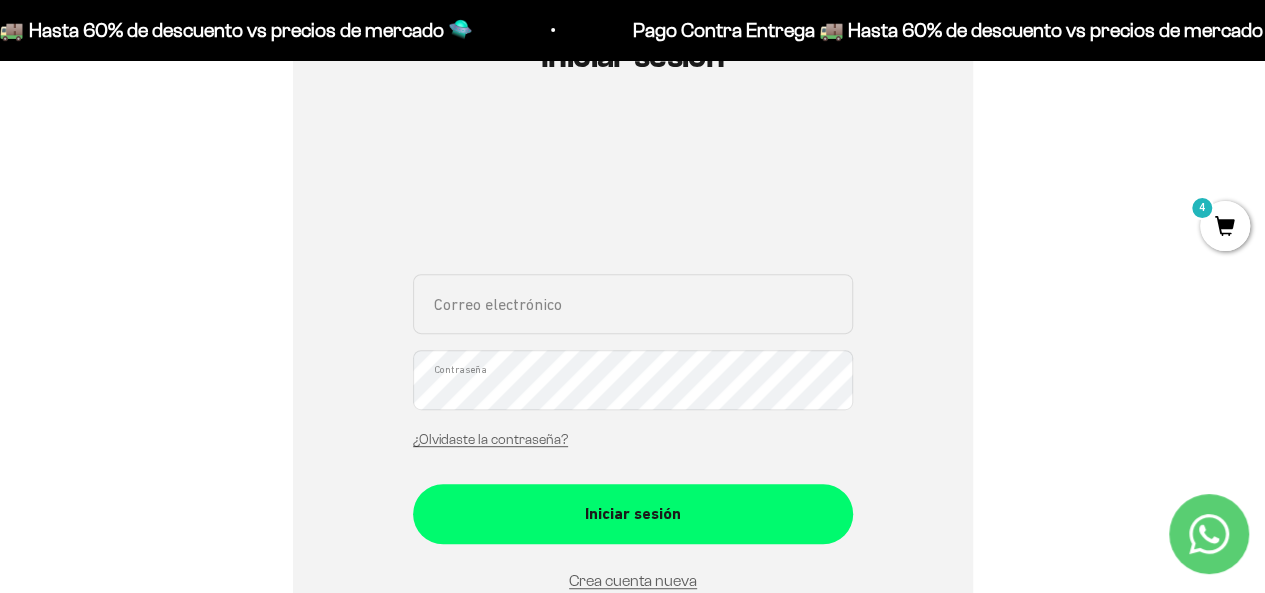 click on "Correo electrónico" at bounding box center (633, 304) 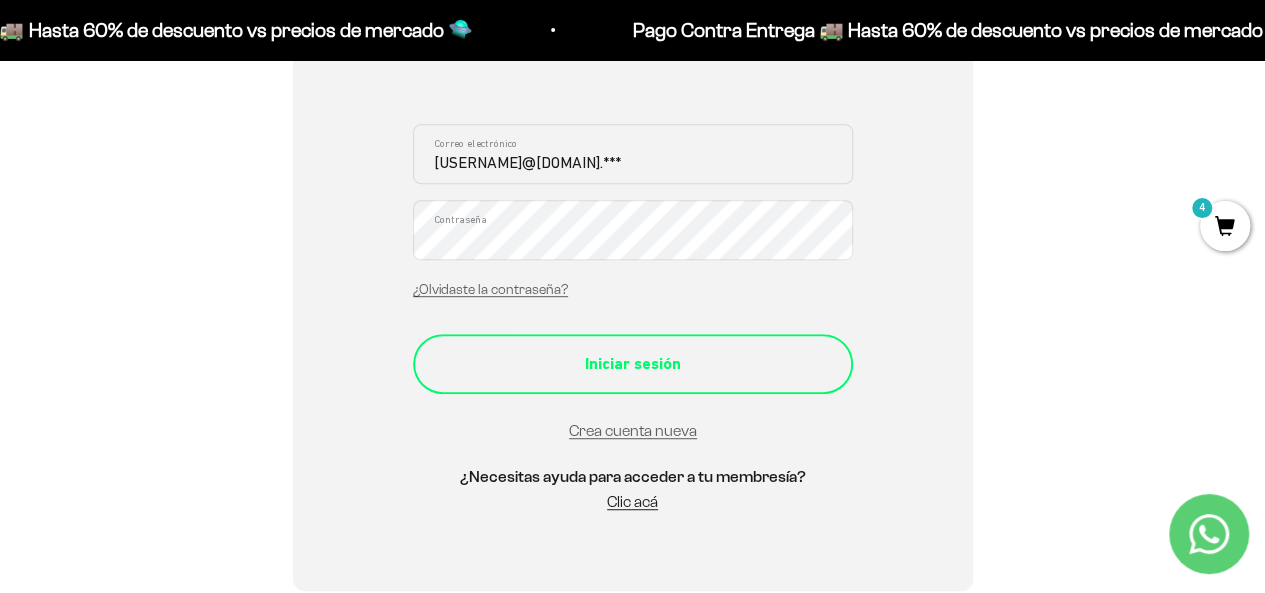 scroll, scrollTop: 533, scrollLeft: 0, axis: vertical 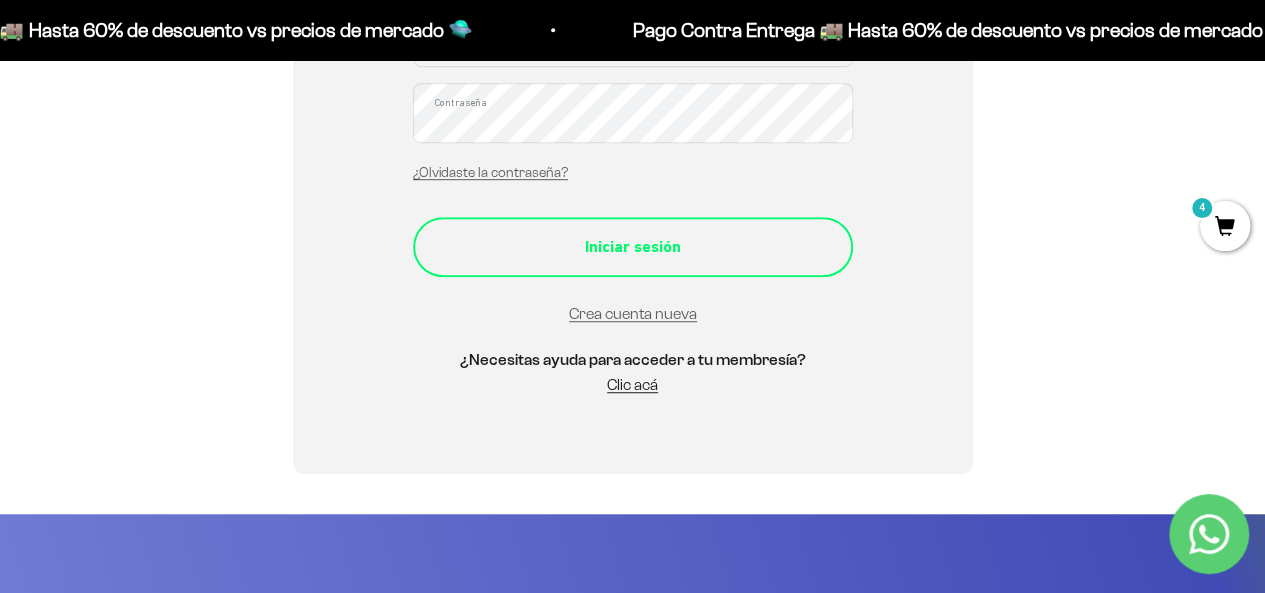 click on "Iniciar sesión" at bounding box center [633, 247] 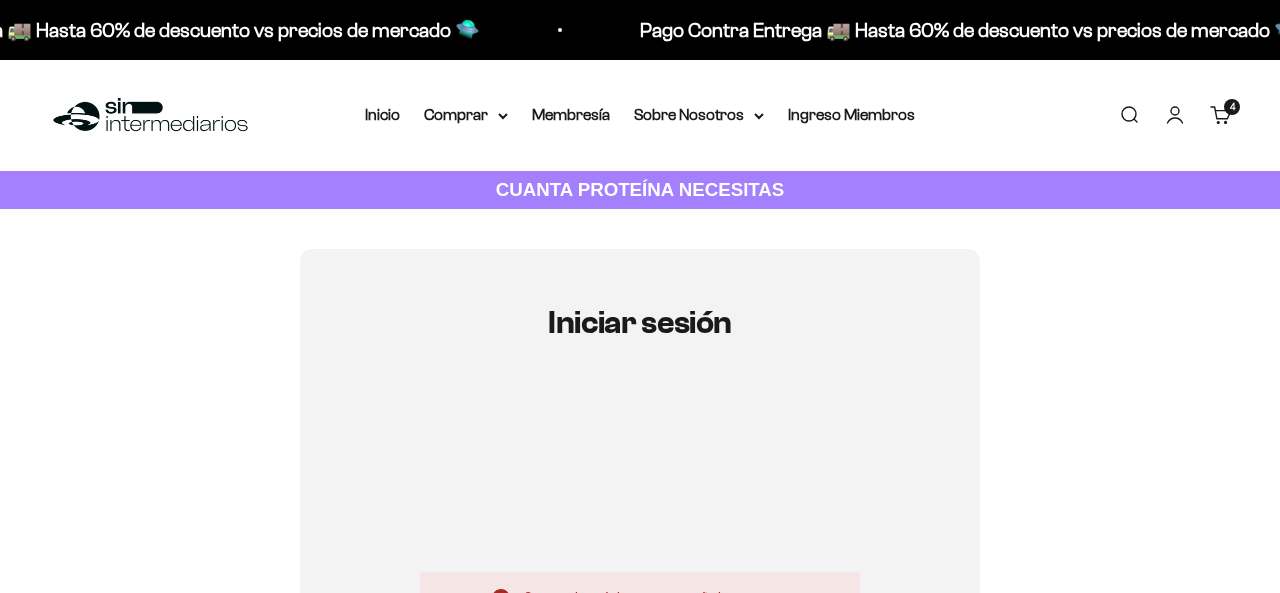 scroll, scrollTop: 0, scrollLeft: 0, axis: both 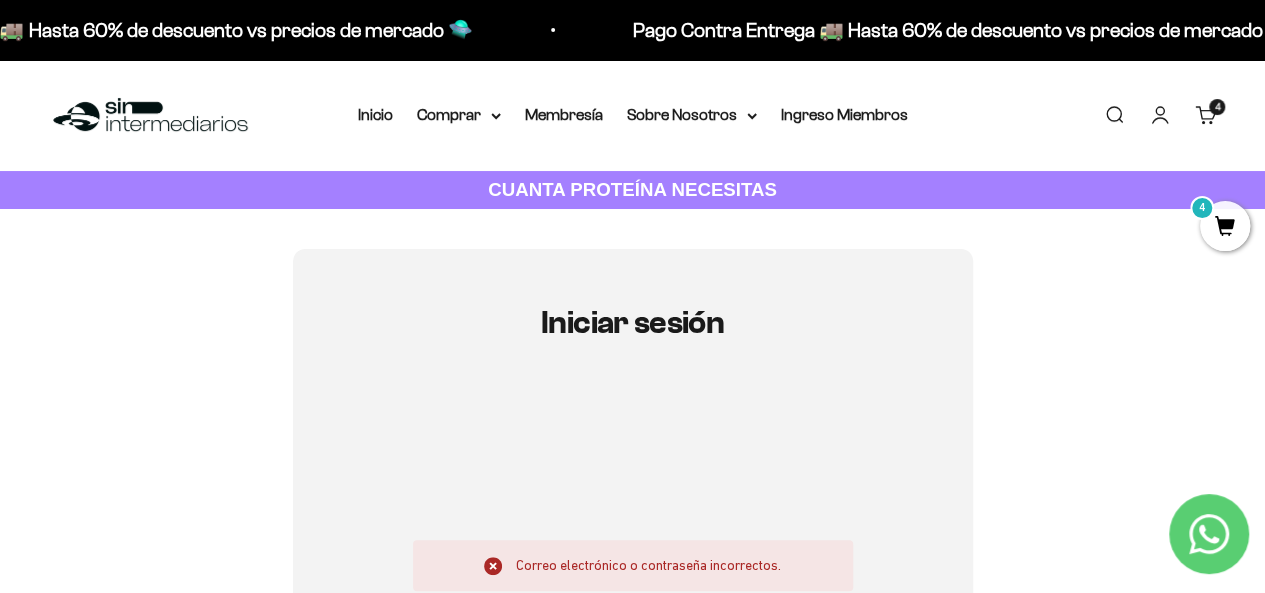 click on "Carrito
4 artículos
4" at bounding box center [1206, 115] 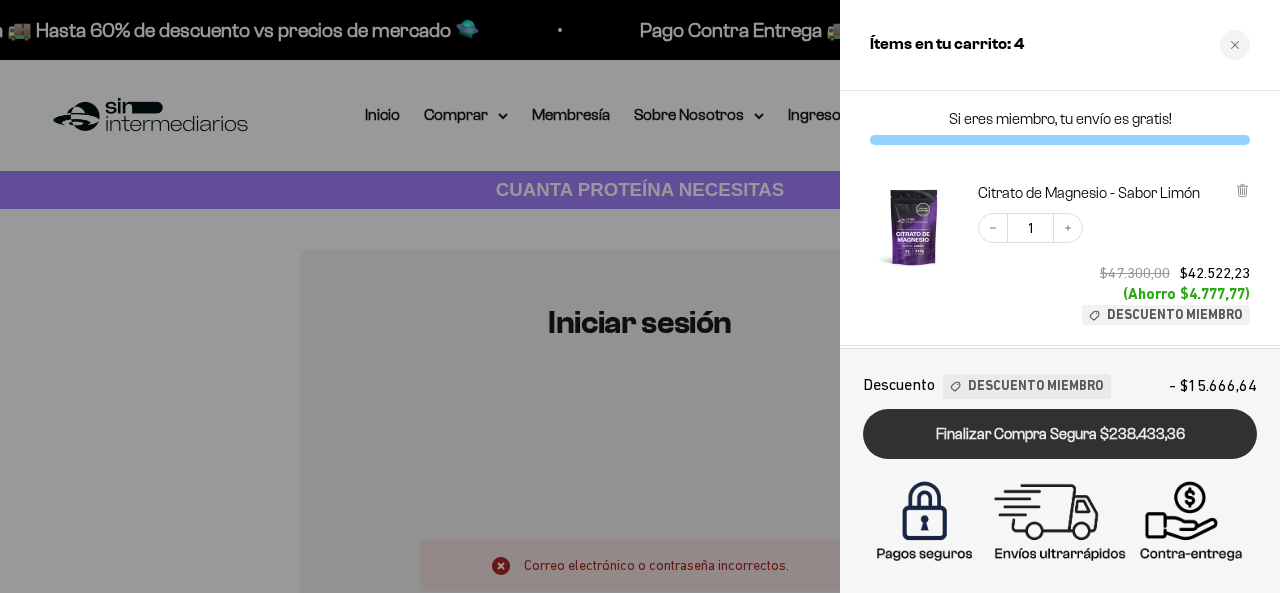 click on "Finalizar Compra Segura $238.433,36" at bounding box center (1060, 434) 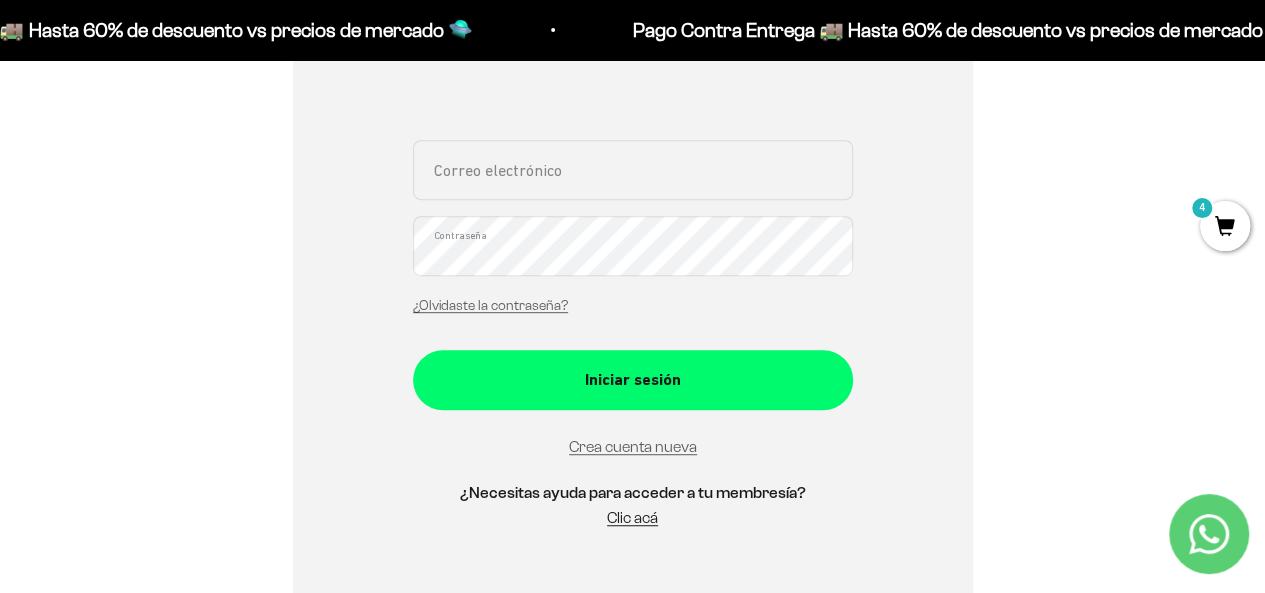 scroll, scrollTop: 533, scrollLeft: 0, axis: vertical 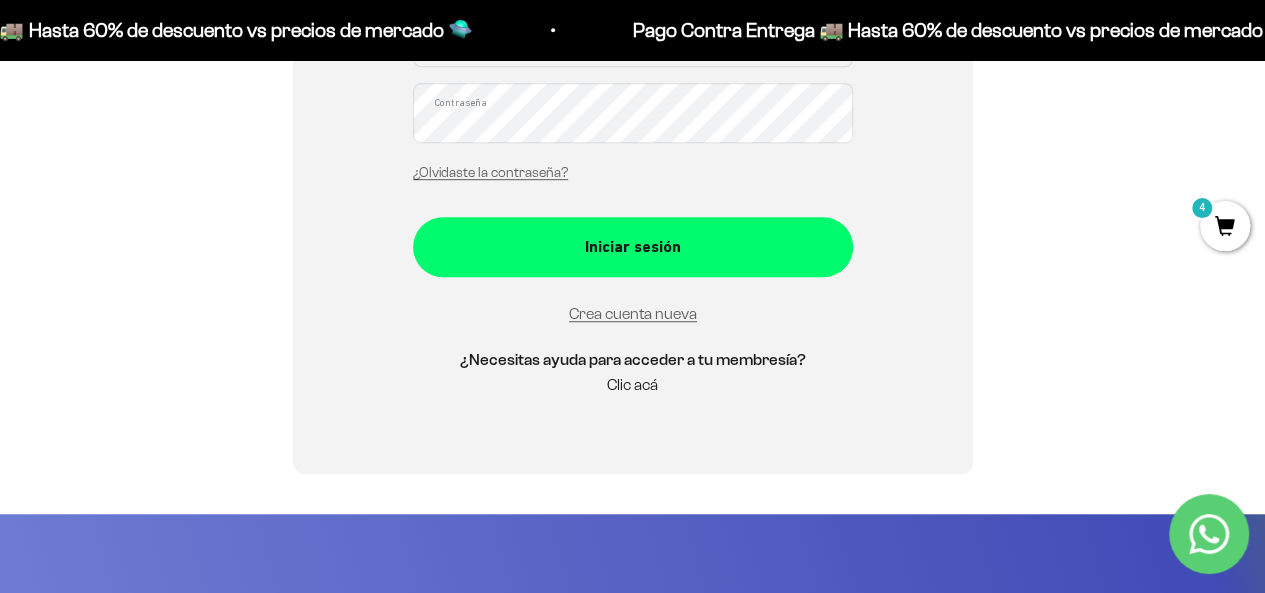 click on "Clic acá" at bounding box center (632, 384) 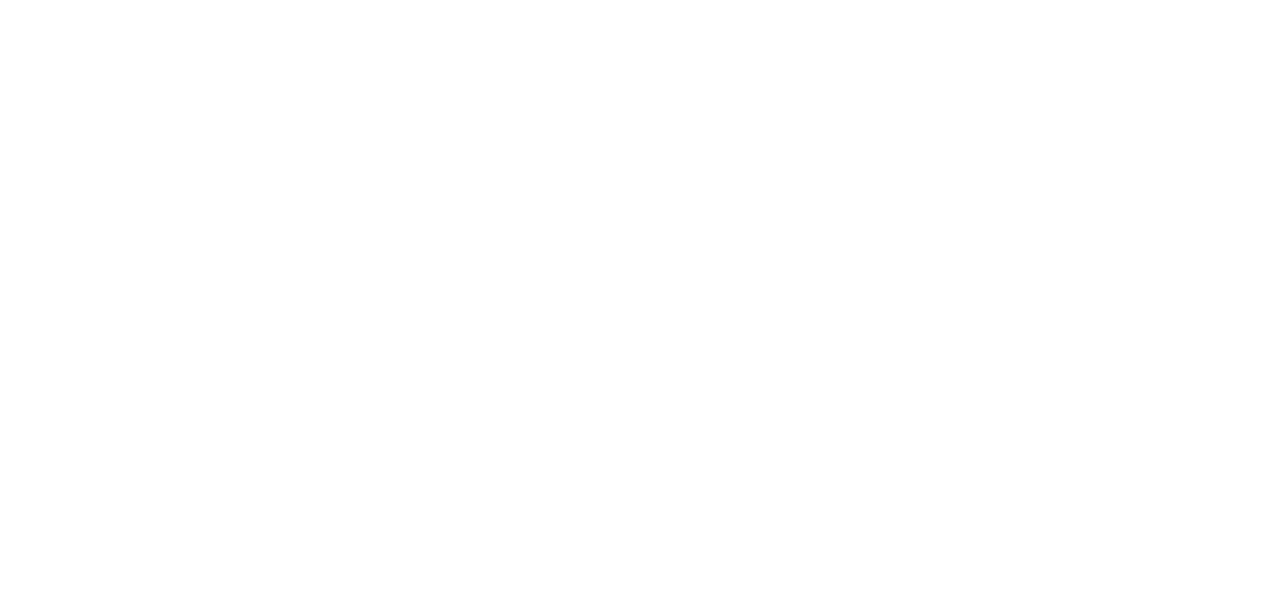 scroll, scrollTop: 0, scrollLeft: 0, axis: both 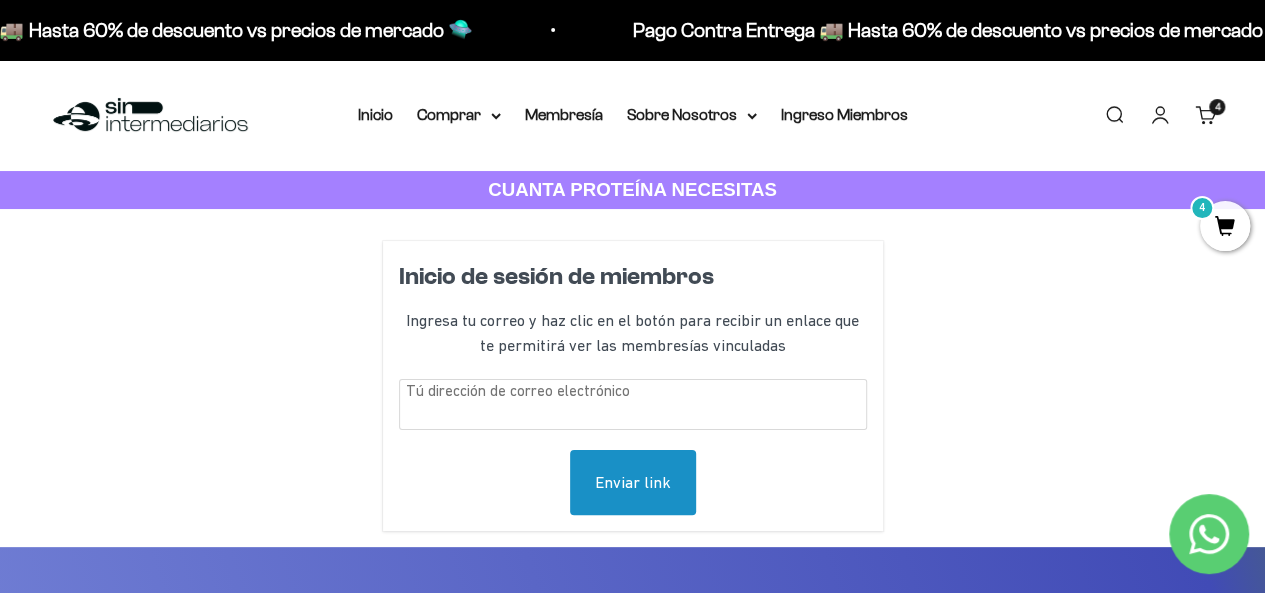 click at bounding box center (633, 404) 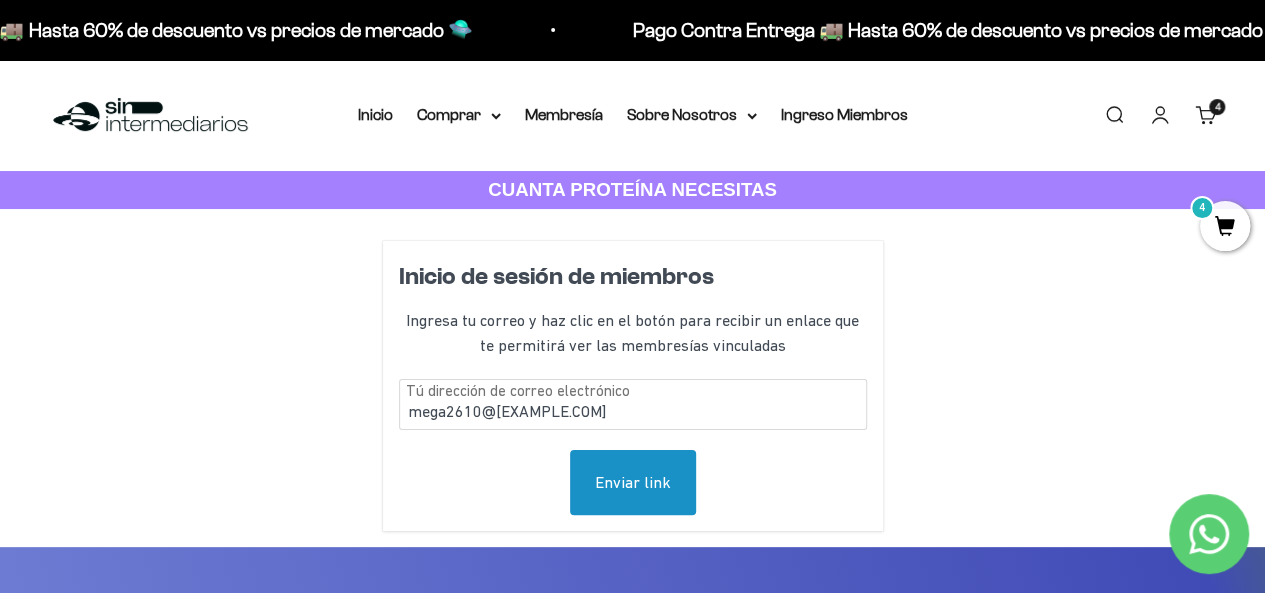 type on "mega2610@[EMAIL]" 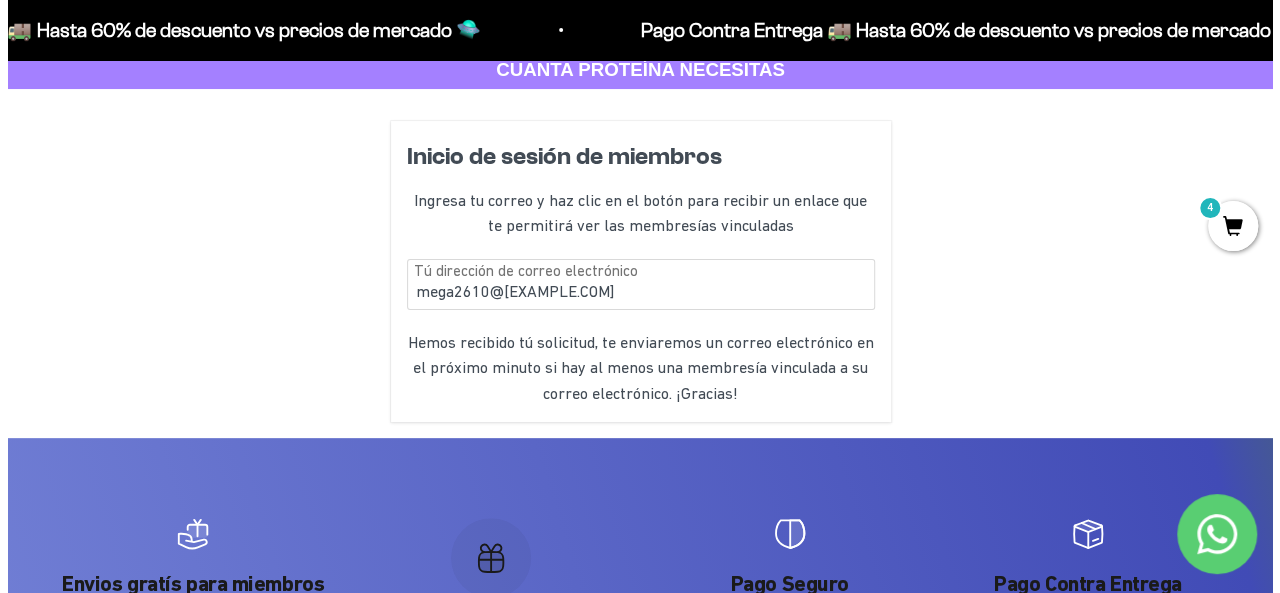 scroll, scrollTop: 0, scrollLeft: 0, axis: both 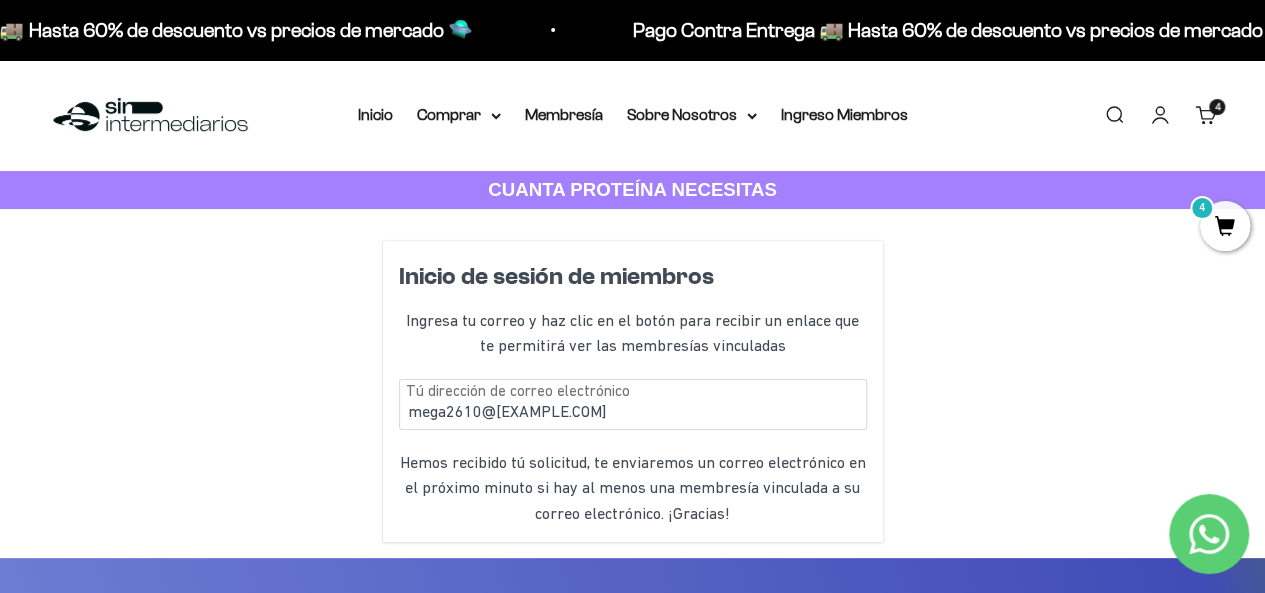 click on "4" at bounding box center [1225, 226] 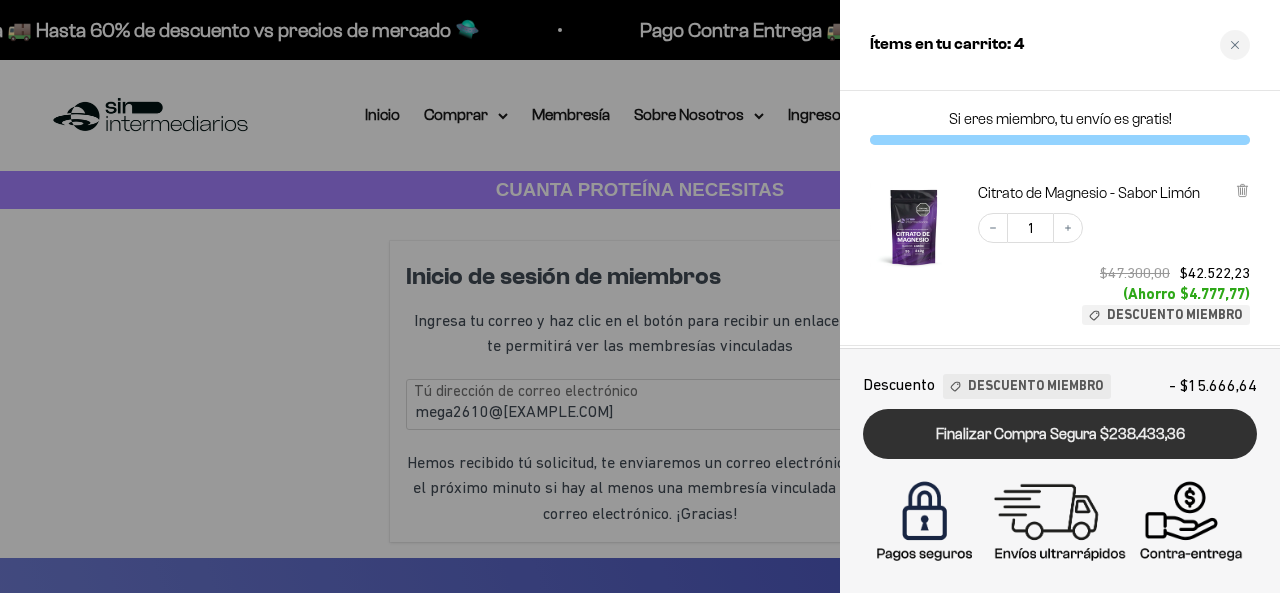 click on "Finalizar Compra Segura $238.433,36" at bounding box center [1060, 434] 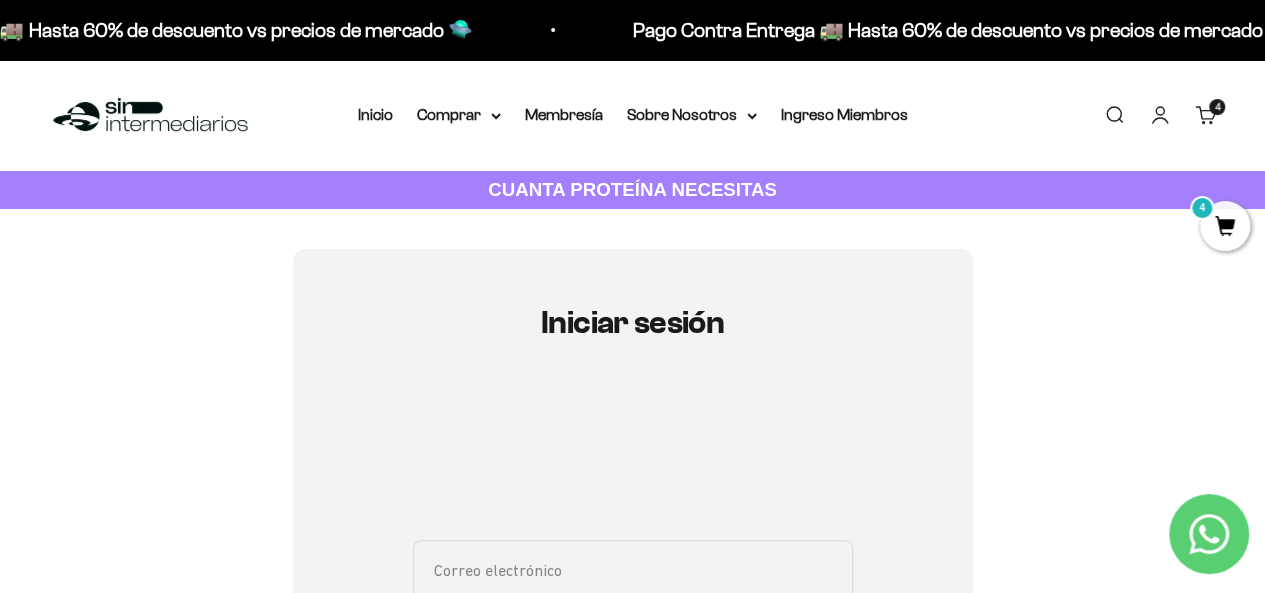 scroll, scrollTop: 266, scrollLeft: 0, axis: vertical 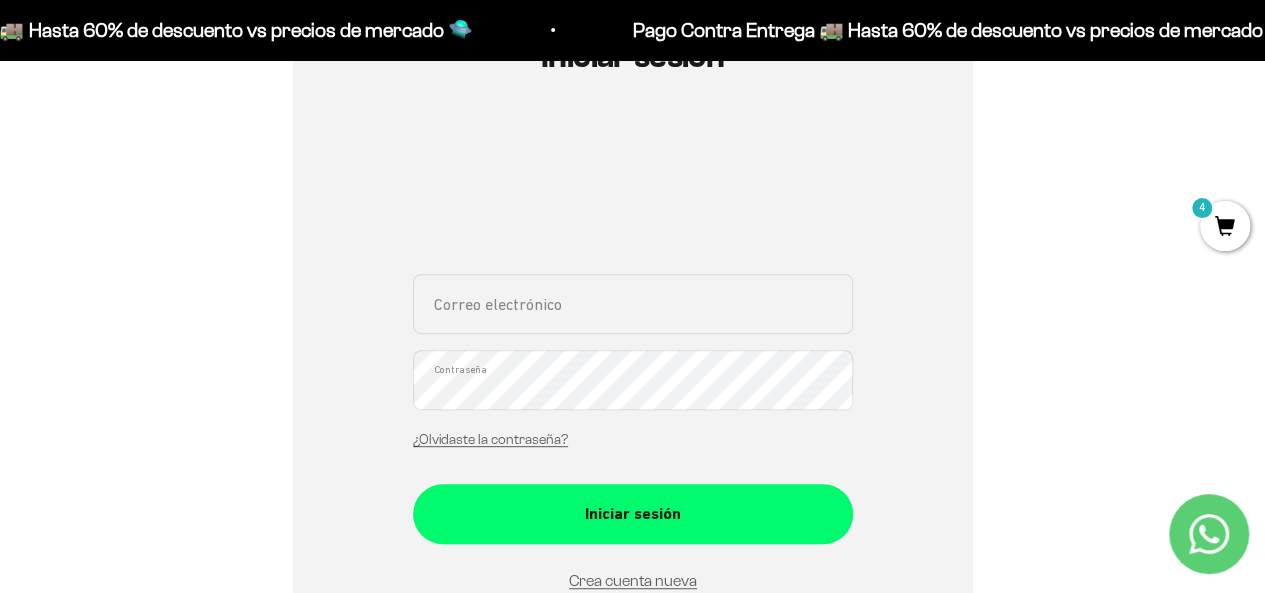 click on "Correo electrónico" at bounding box center (633, 304) 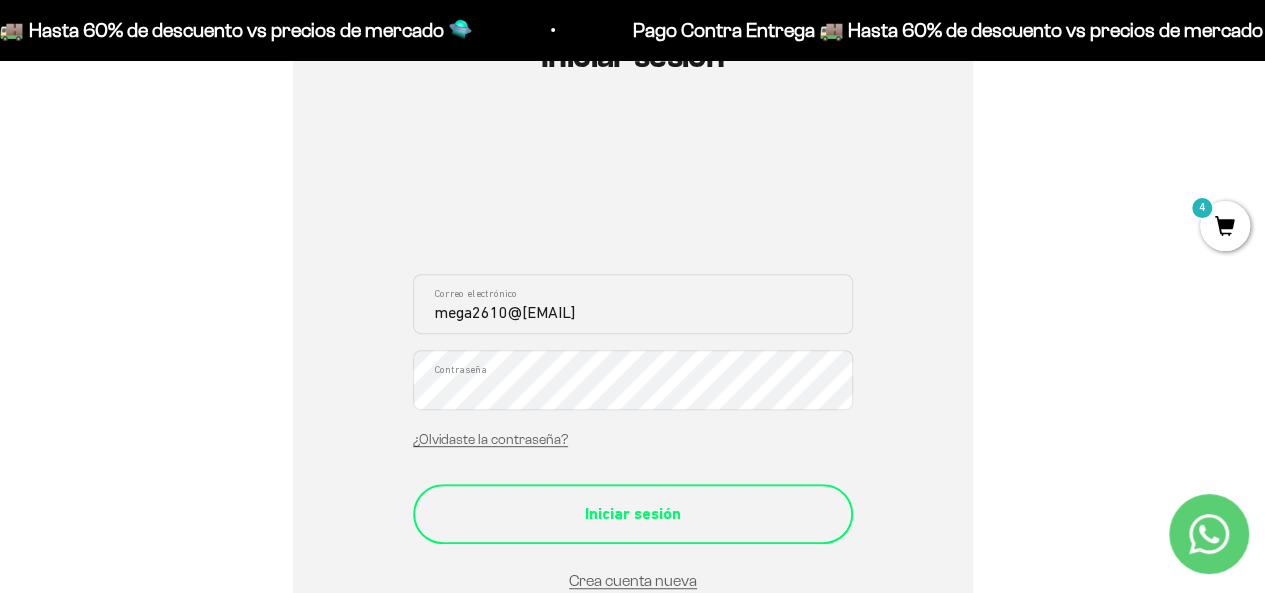 click on "Iniciar sesión" at bounding box center [633, 514] 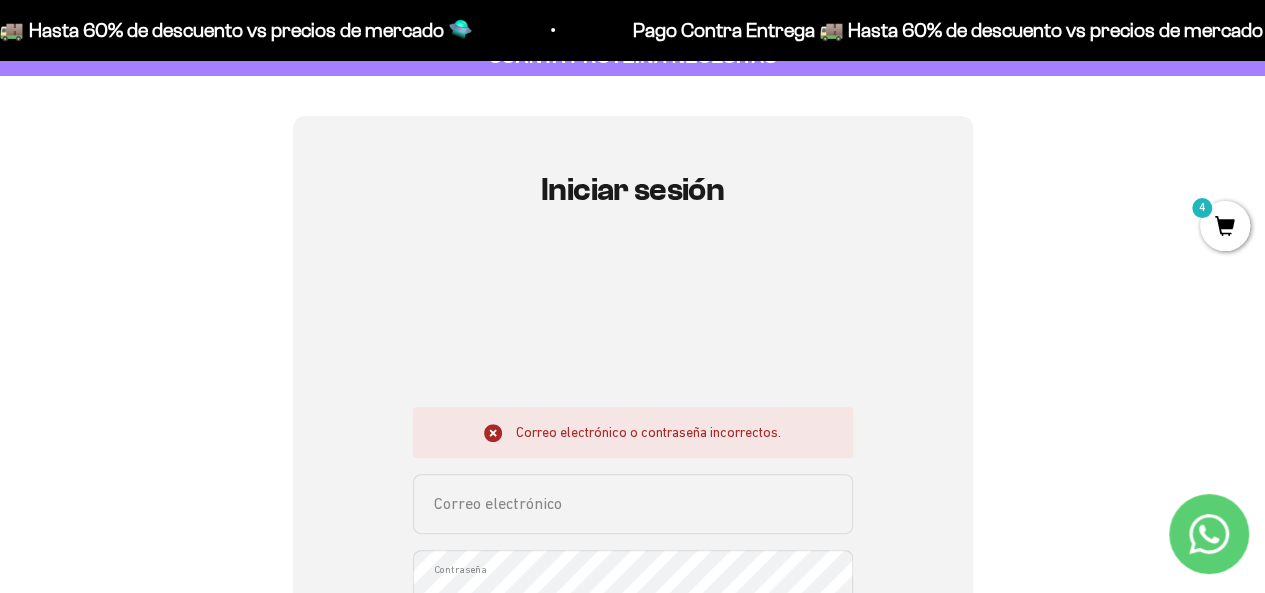 scroll, scrollTop: 266, scrollLeft: 0, axis: vertical 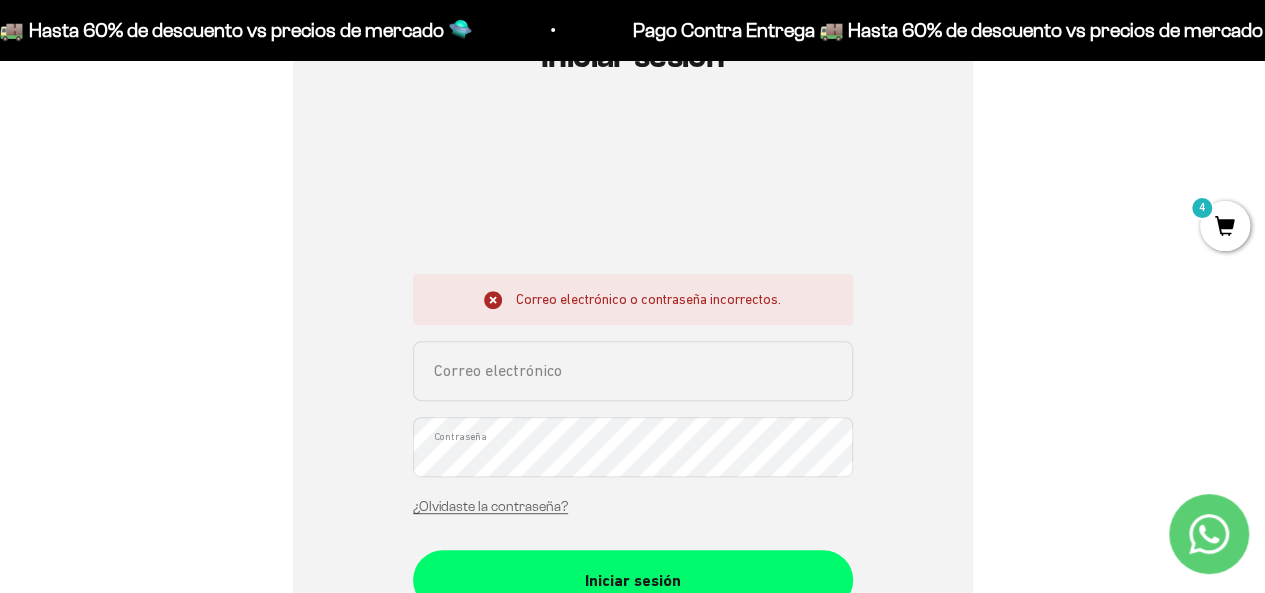 click on "Correo electrónico" at bounding box center (633, 371) 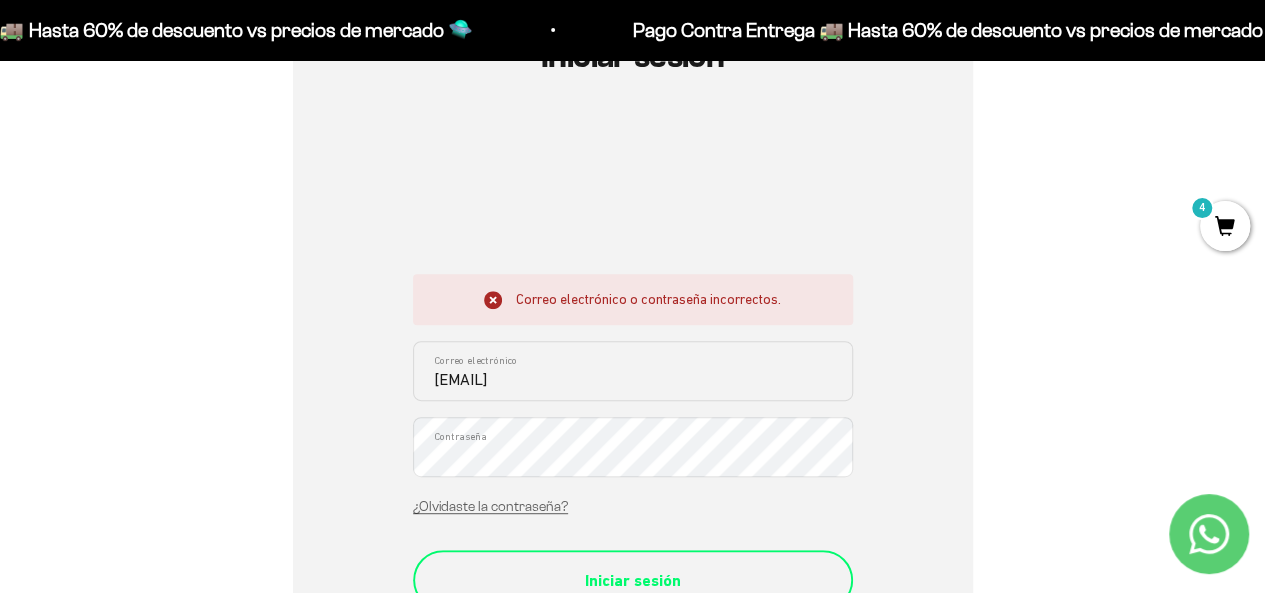 click on "Iniciar sesión" at bounding box center (633, 581) 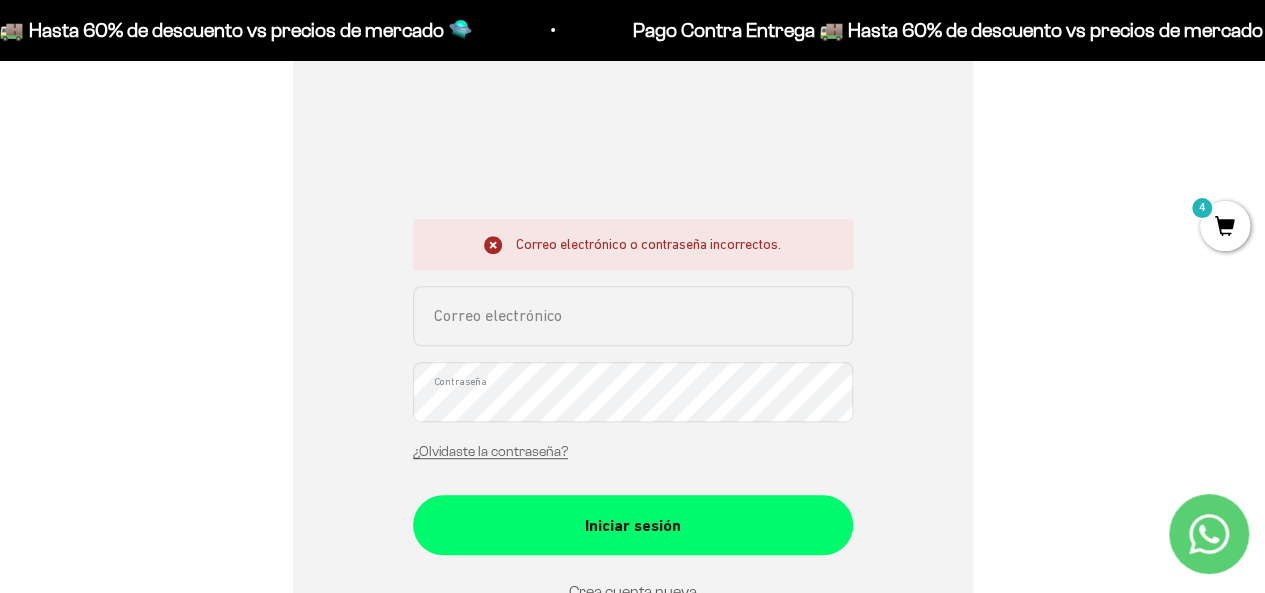 scroll, scrollTop: 0, scrollLeft: 0, axis: both 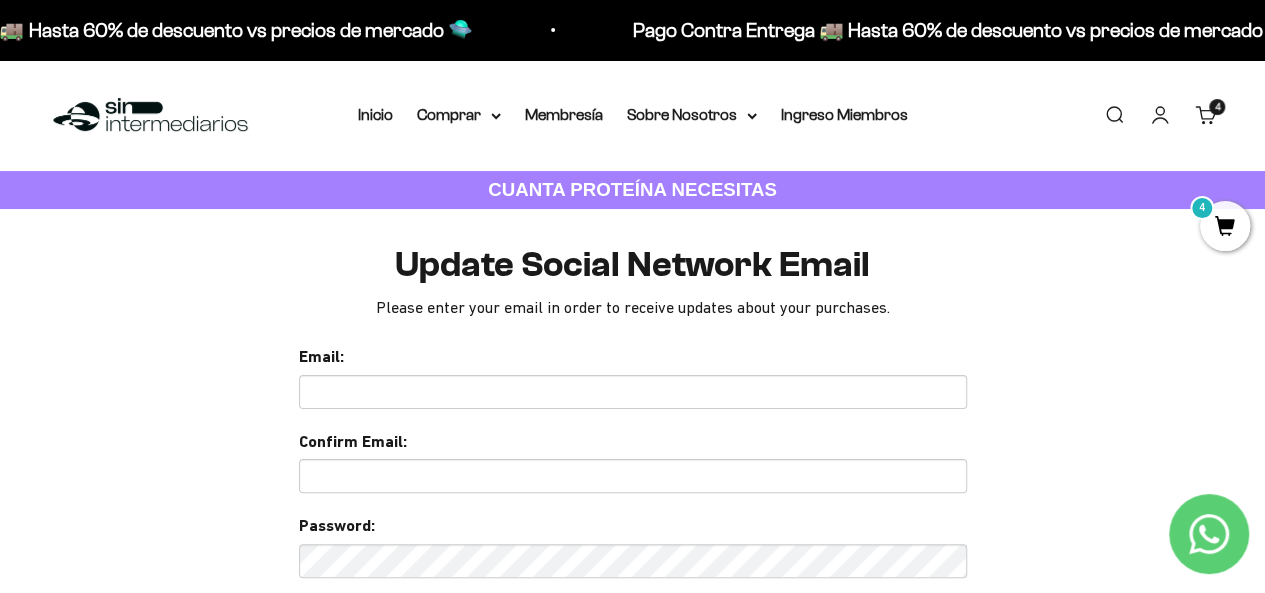 click at bounding box center [633, 392] 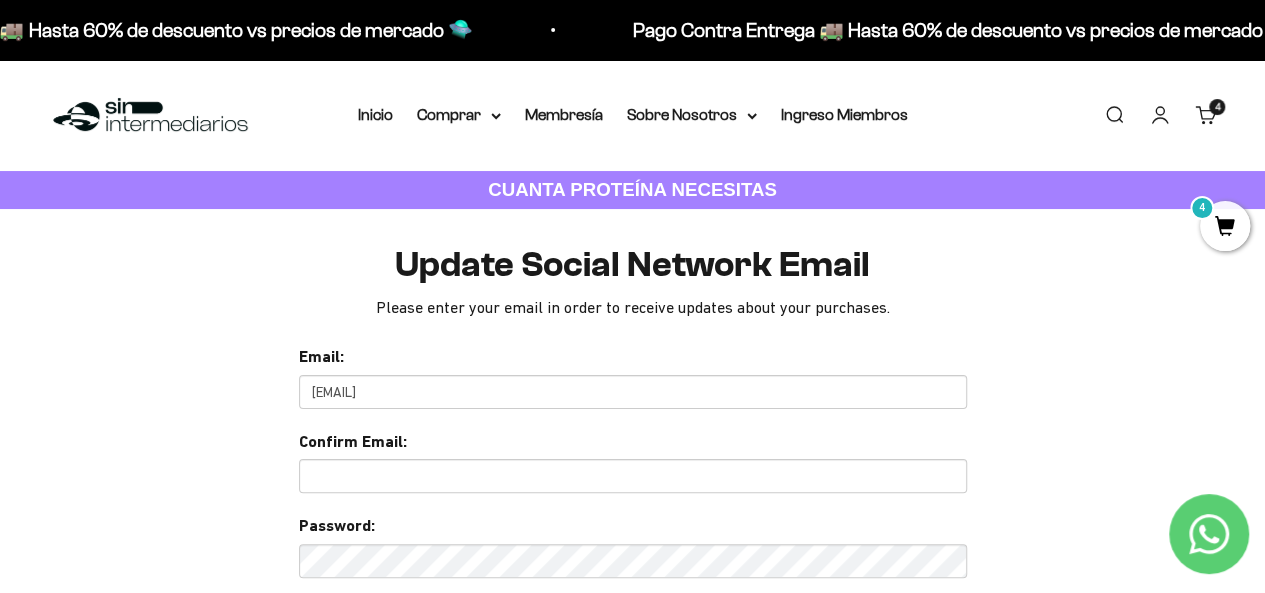 click at bounding box center [633, 476] 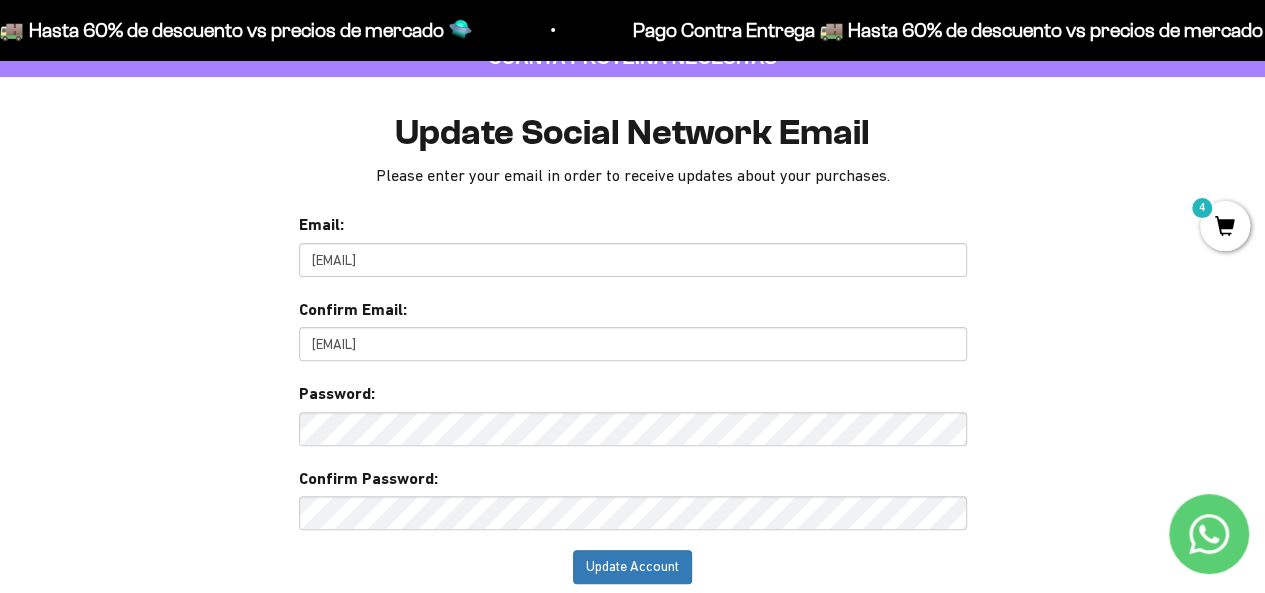 scroll, scrollTop: 266, scrollLeft: 0, axis: vertical 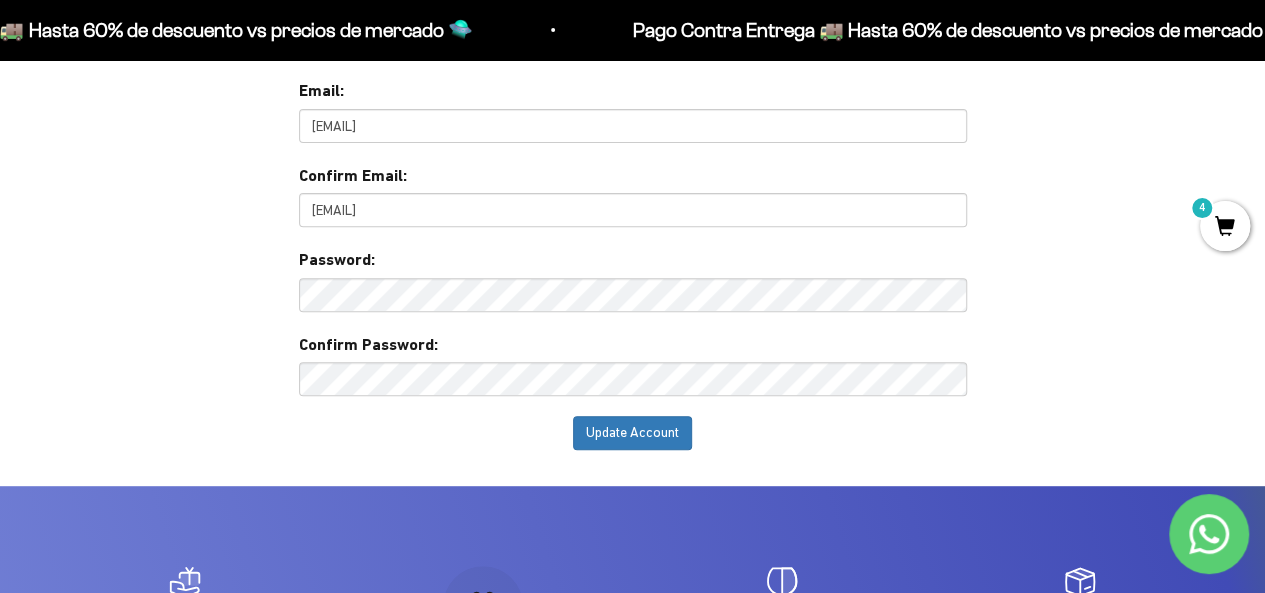 type on "mega2610@hotmail.com" 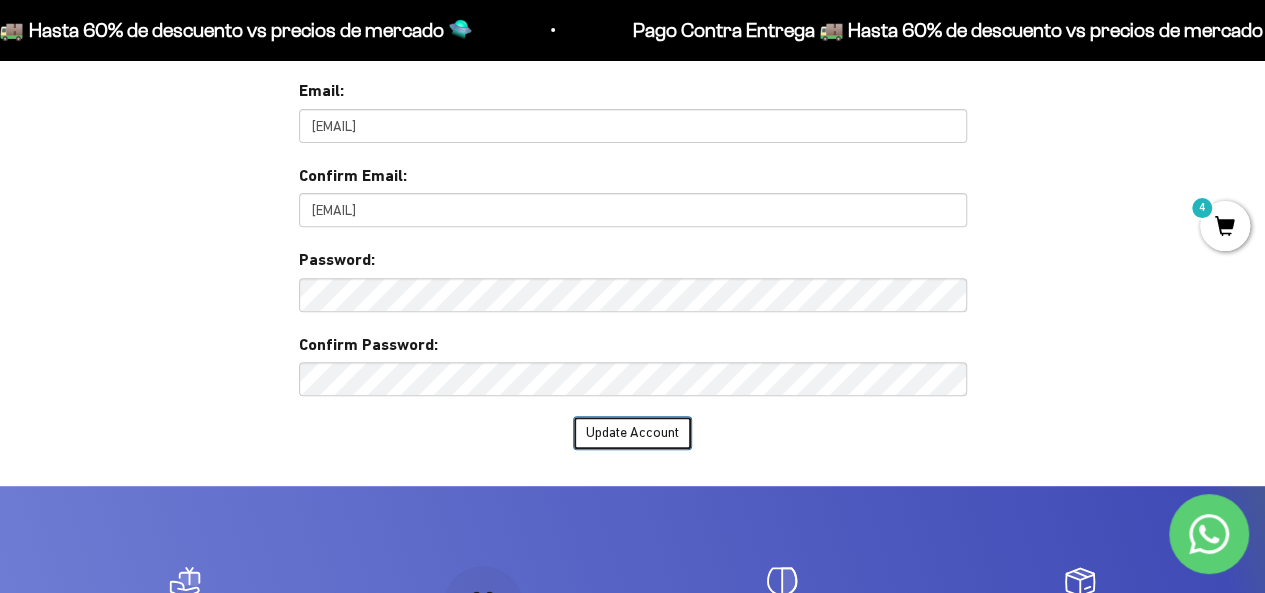 click on "Update Account" at bounding box center (632, 433) 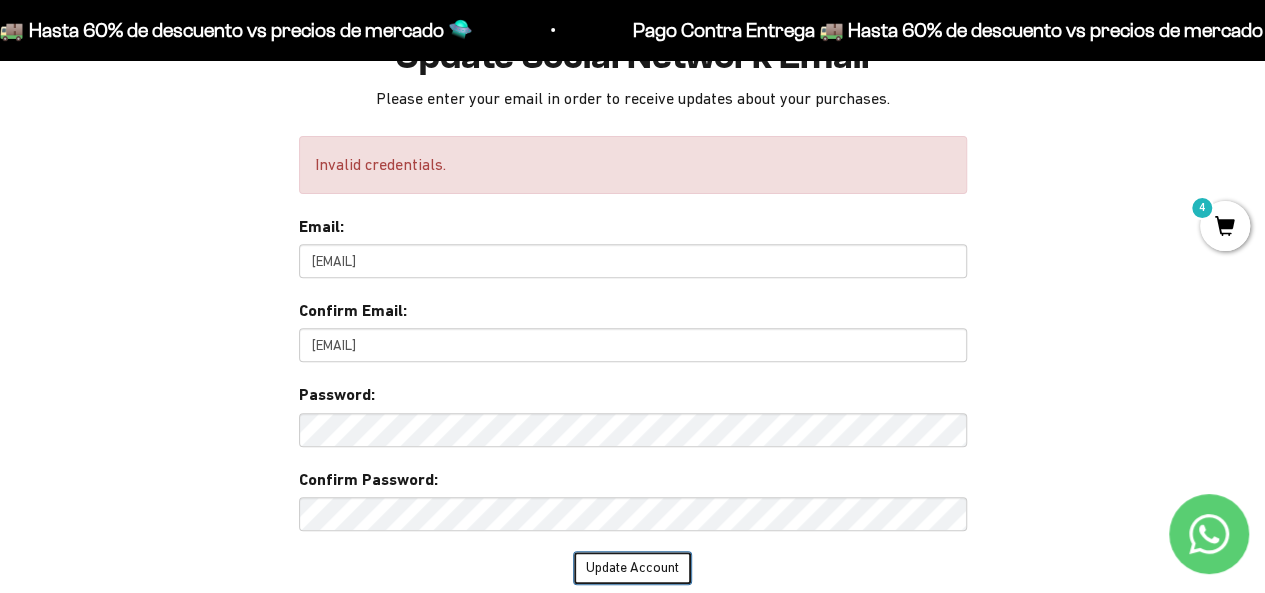 scroll, scrollTop: 400, scrollLeft: 0, axis: vertical 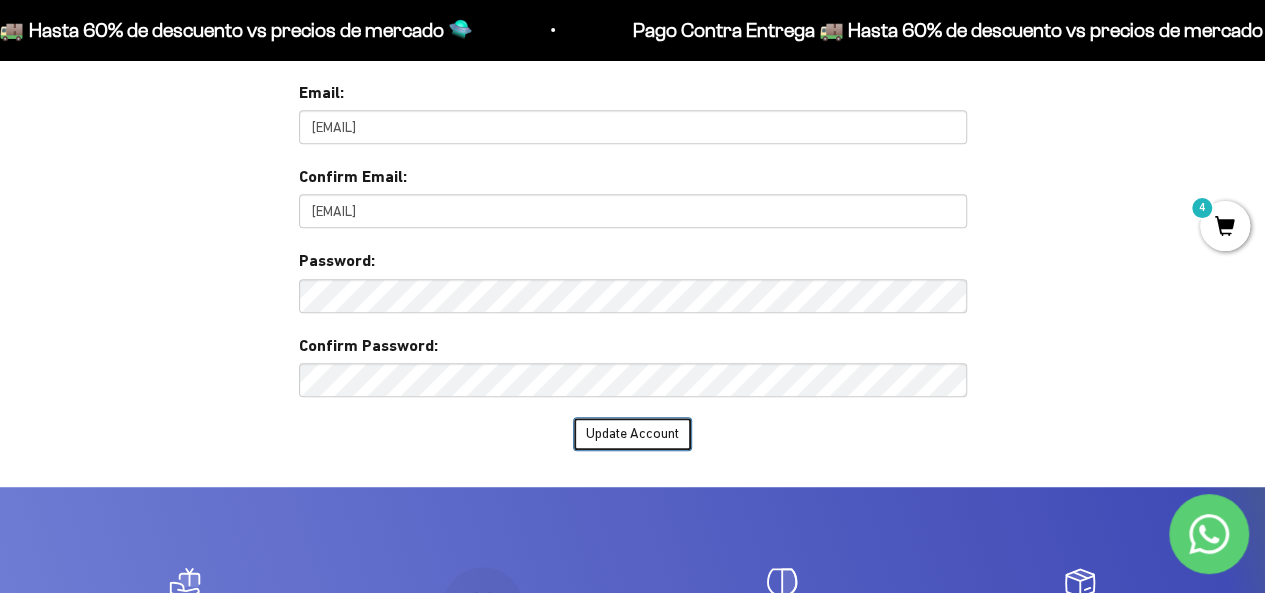 click on "Update Account" at bounding box center [632, 434] 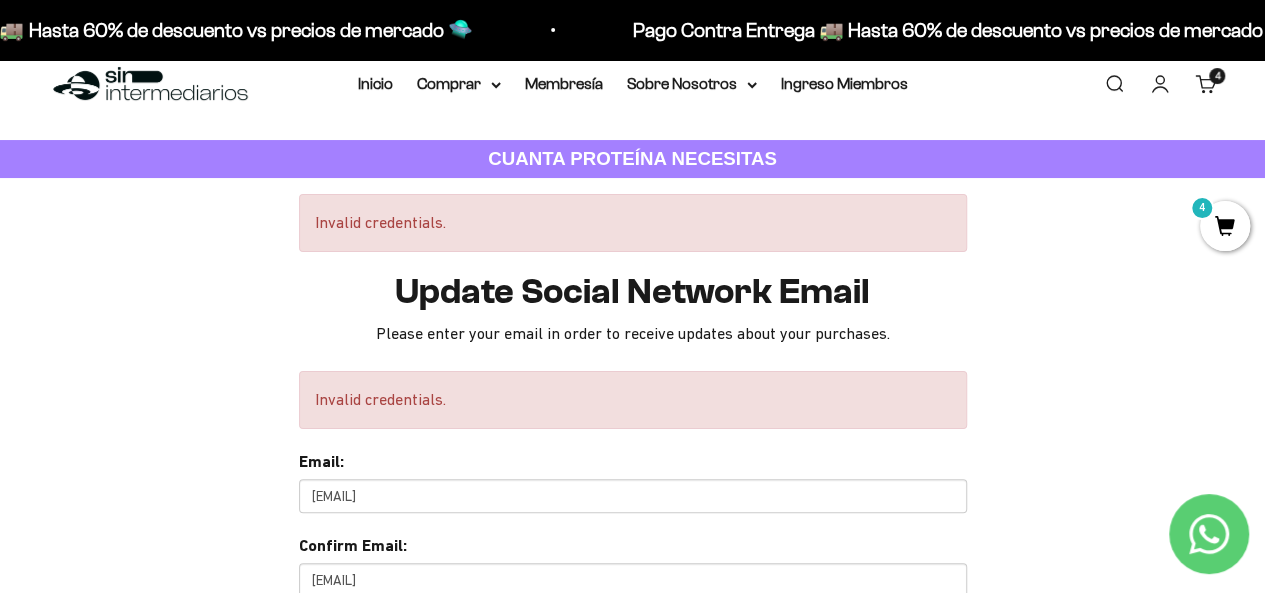 scroll, scrollTop: 0, scrollLeft: 0, axis: both 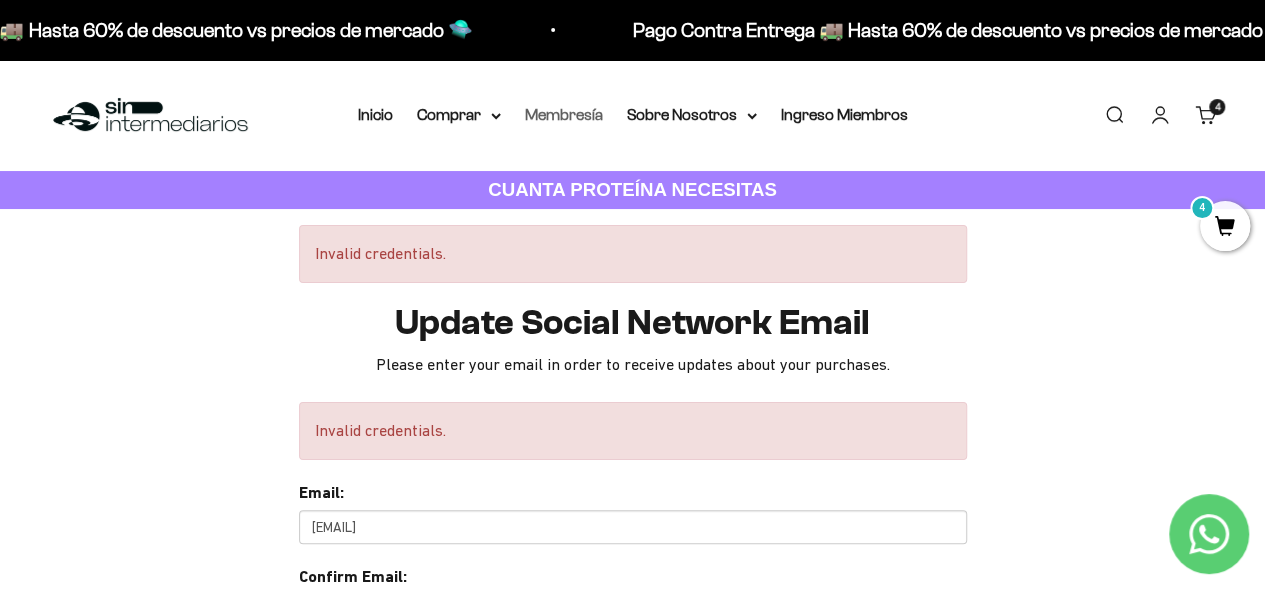 click on "Membresía" at bounding box center (564, 114) 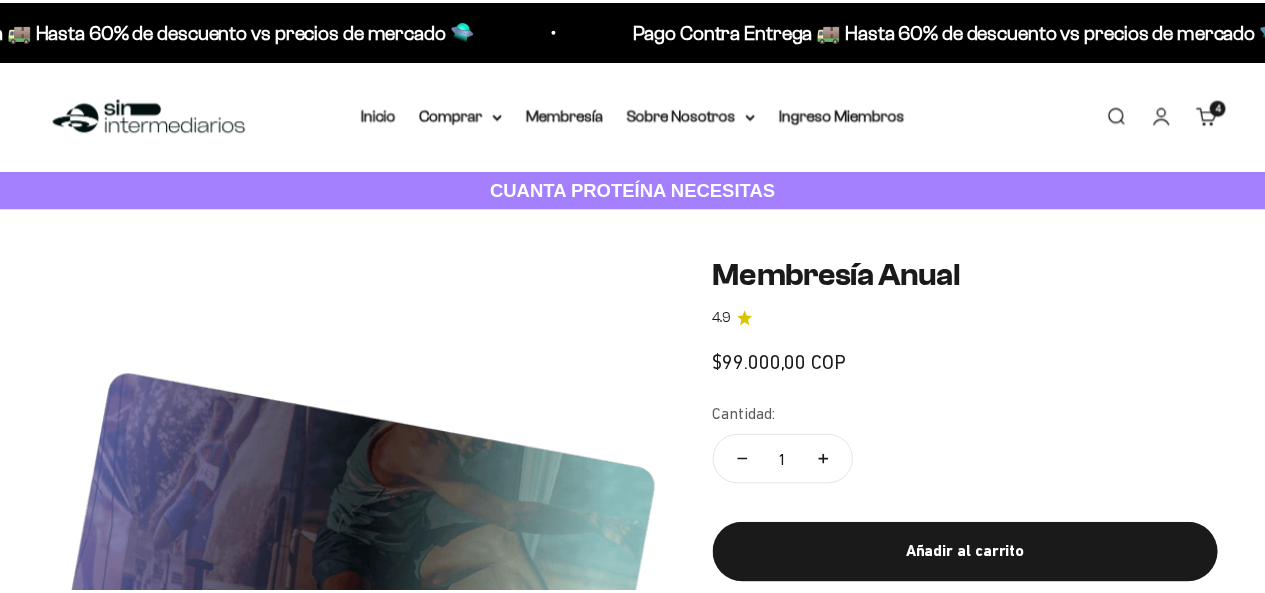 scroll, scrollTop: 0, scrollLeft: 0, axis: both 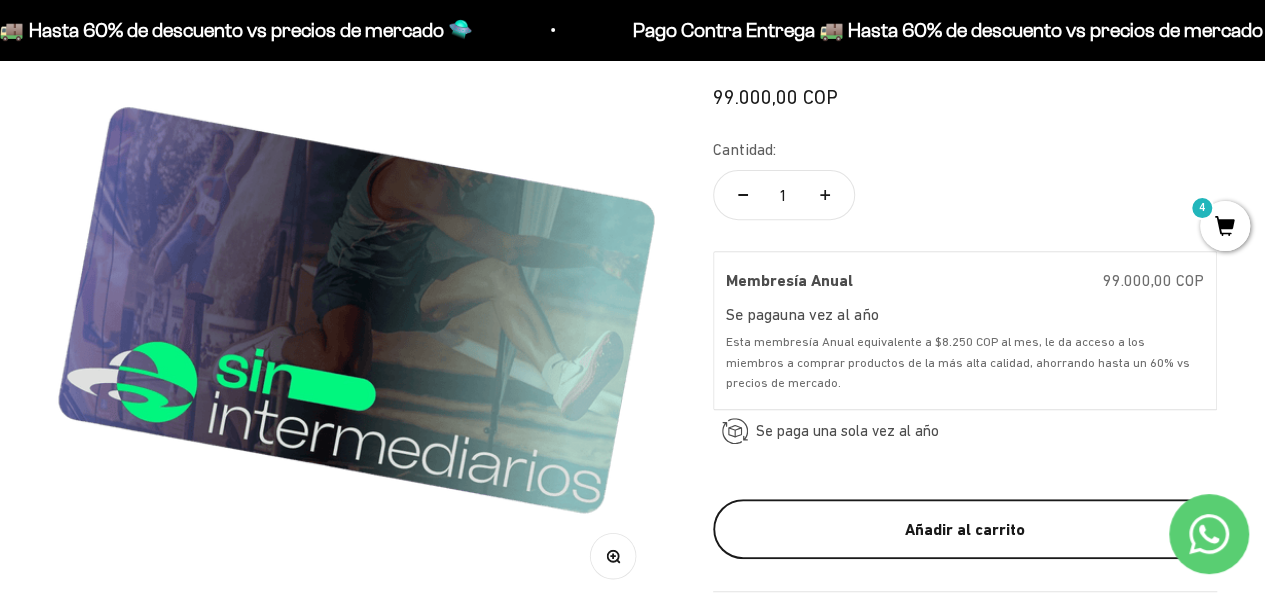 click on "Añadir al carrito" at bounding box center [965, 530] 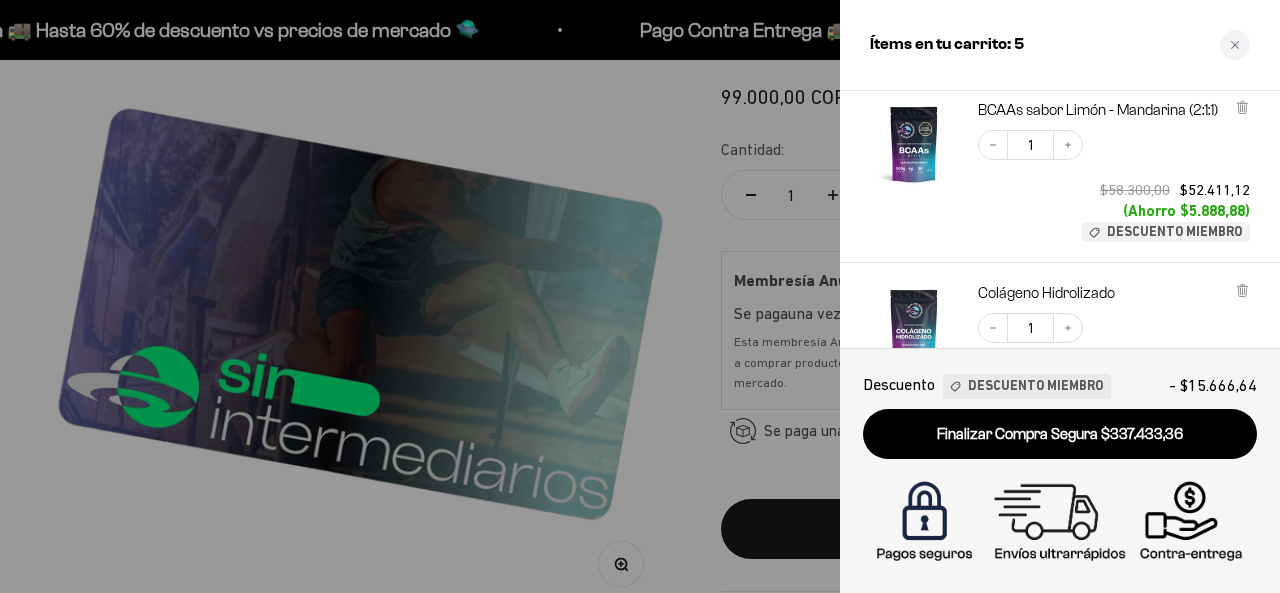 scroll, scrollTop: 664, scrollLeft: 0, axis: vertical 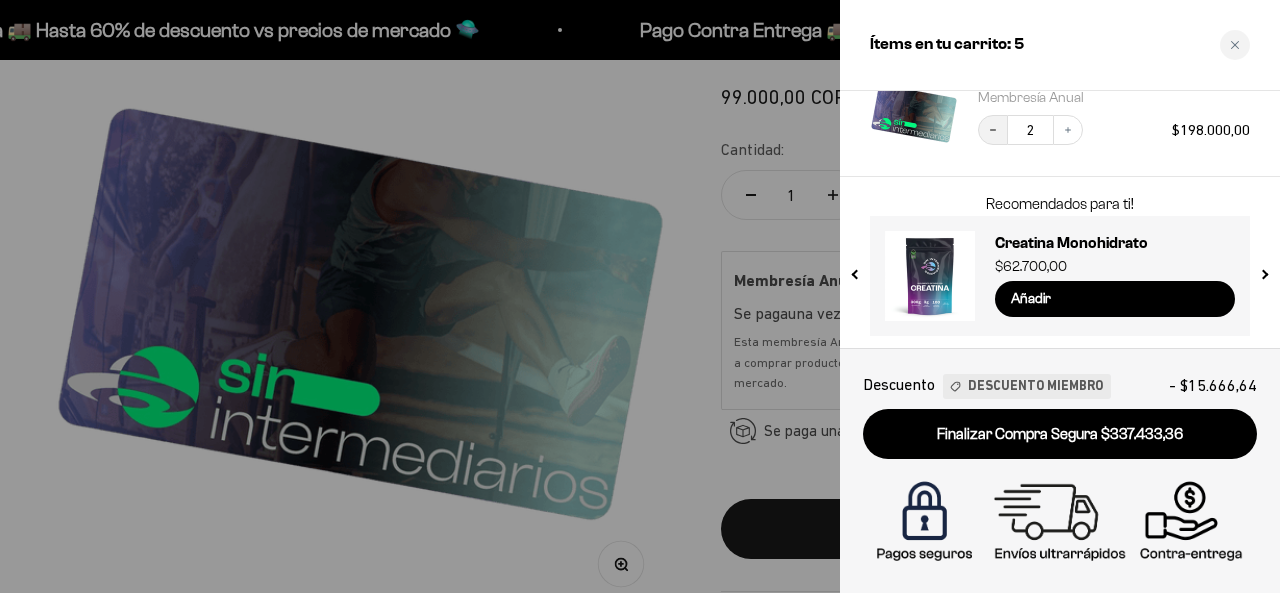 click 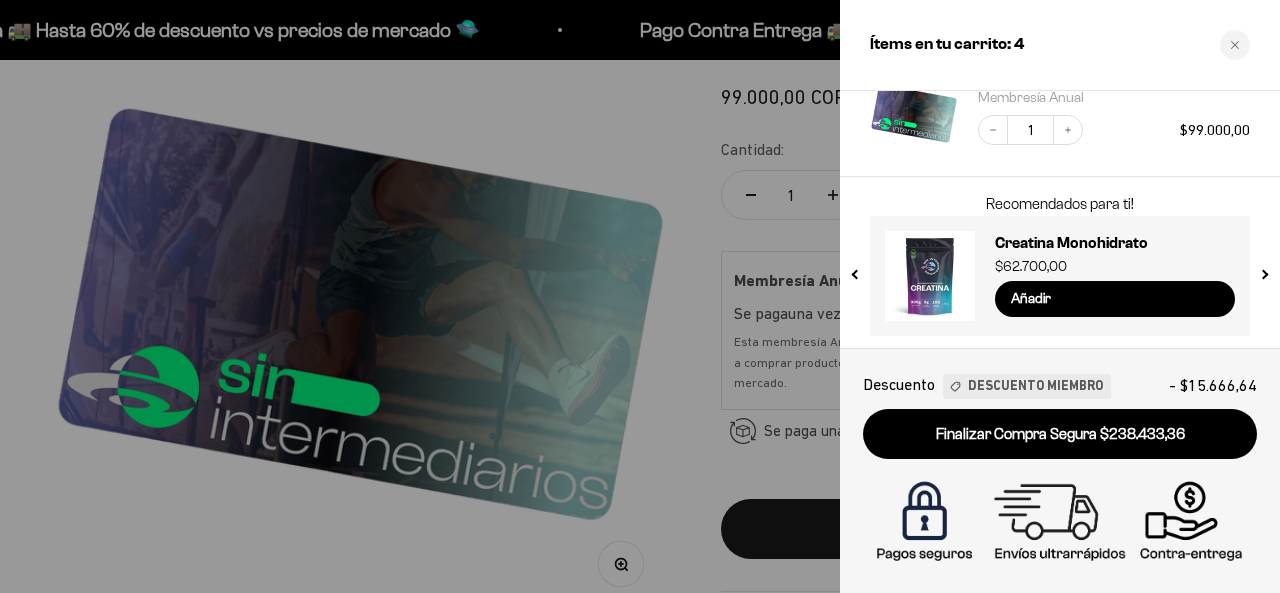 click at bounding box center (1263, 270) 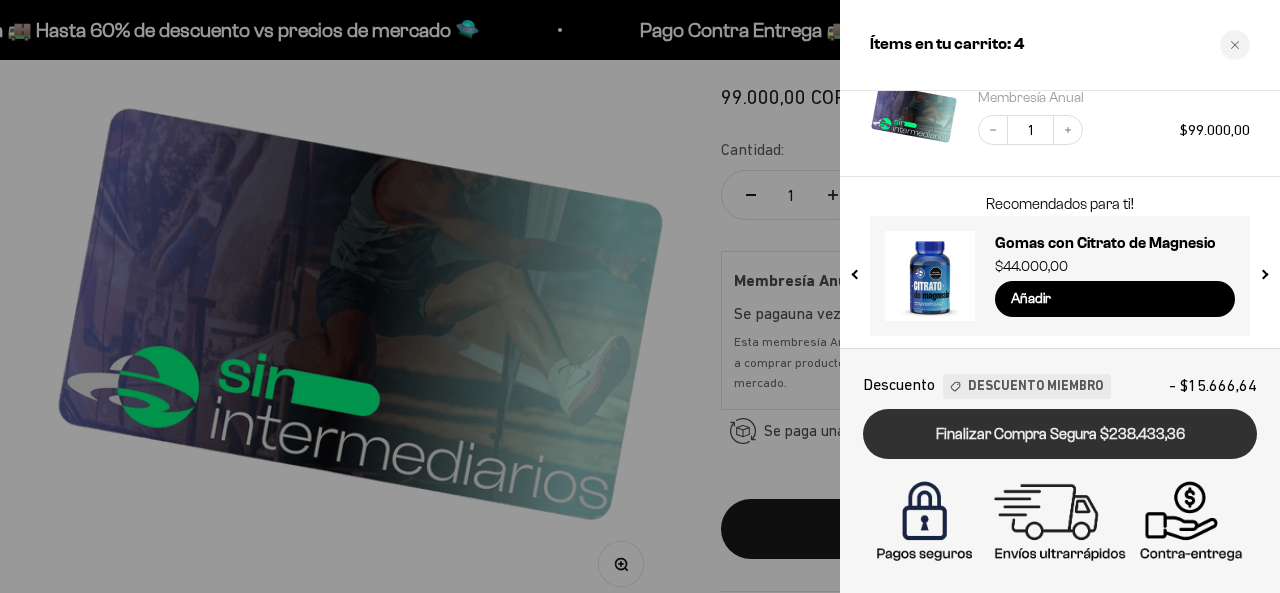 click on "Finalizar Compra Segura $238.433,36" at bounding box center [1060, 434] 